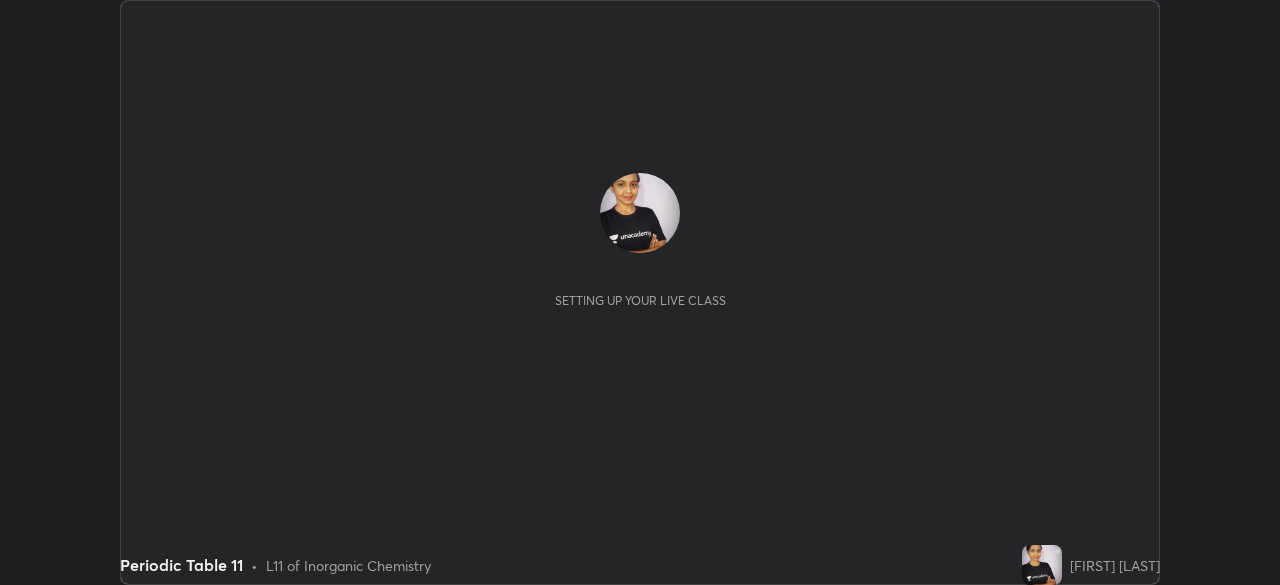 scroll, scrollTop: 0, scrollLeft: 0, axis: both 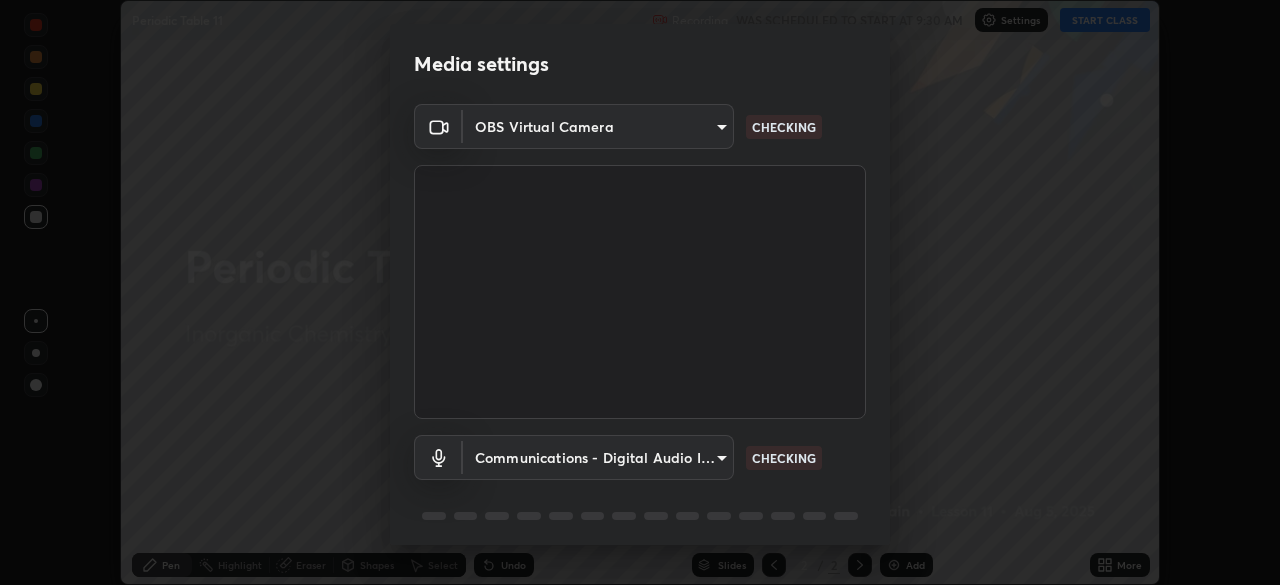 type on "0a1d79d661a64fddf9c7d5b4cd35eaf601090247fd107eb5253fa8bc11dd5ba6" 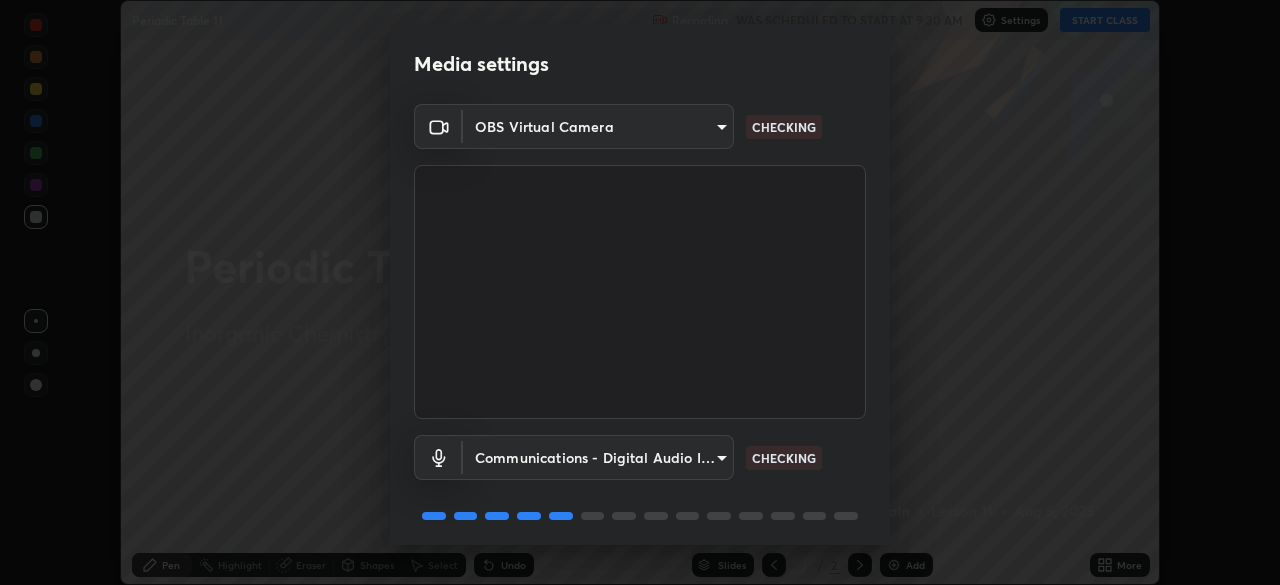 scroll, scrollTop: 71, scrollLeft: 0, axis: vertical 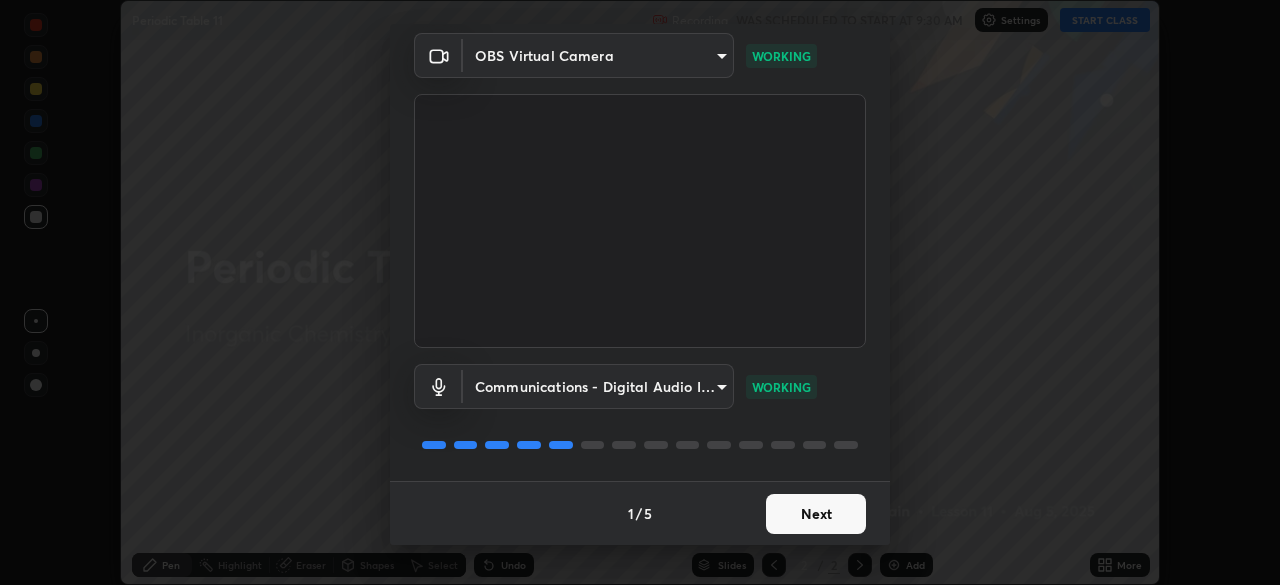 click on "Next" at bounding box center [816, 514] 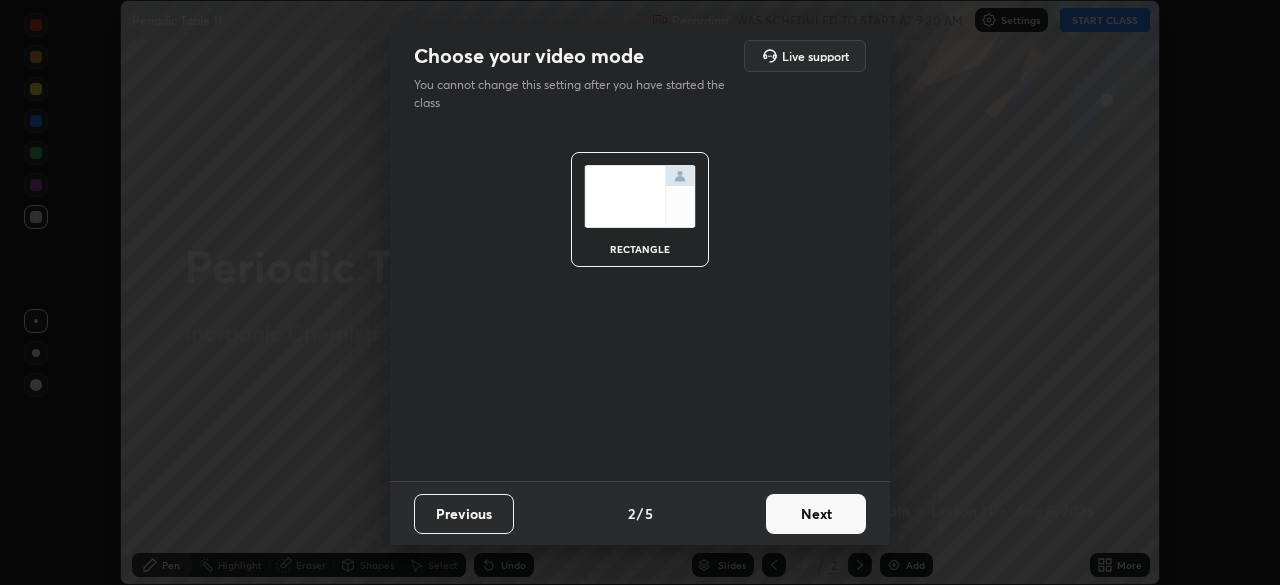 click on "Next" at bounding box center (816, 514) 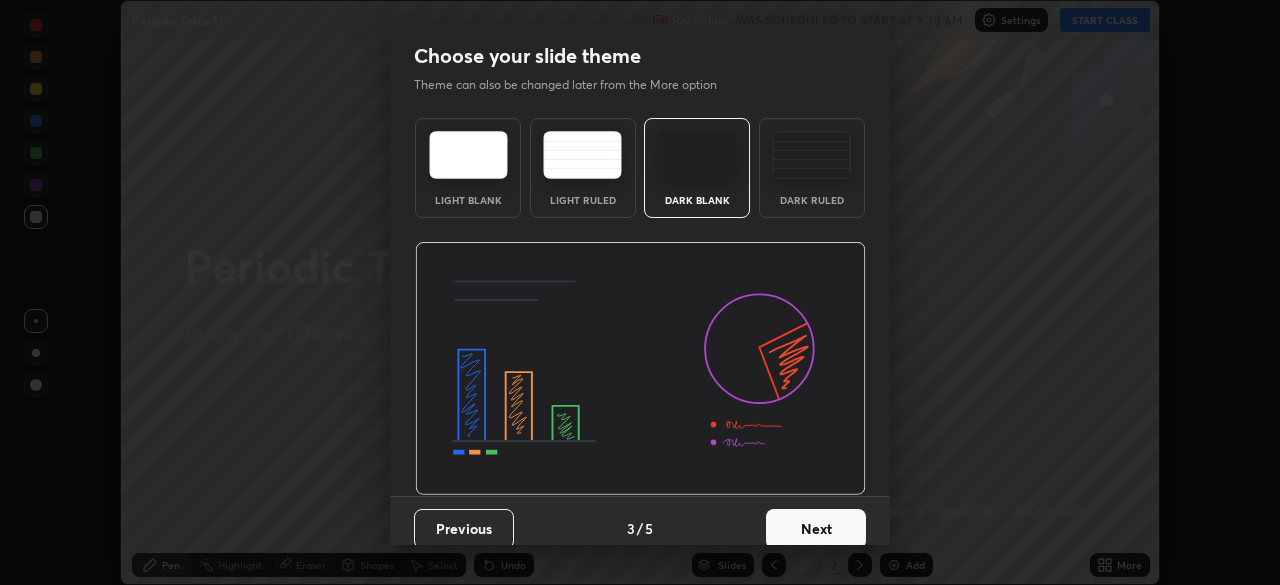 click on "Next" at bounding box center [816, 529] 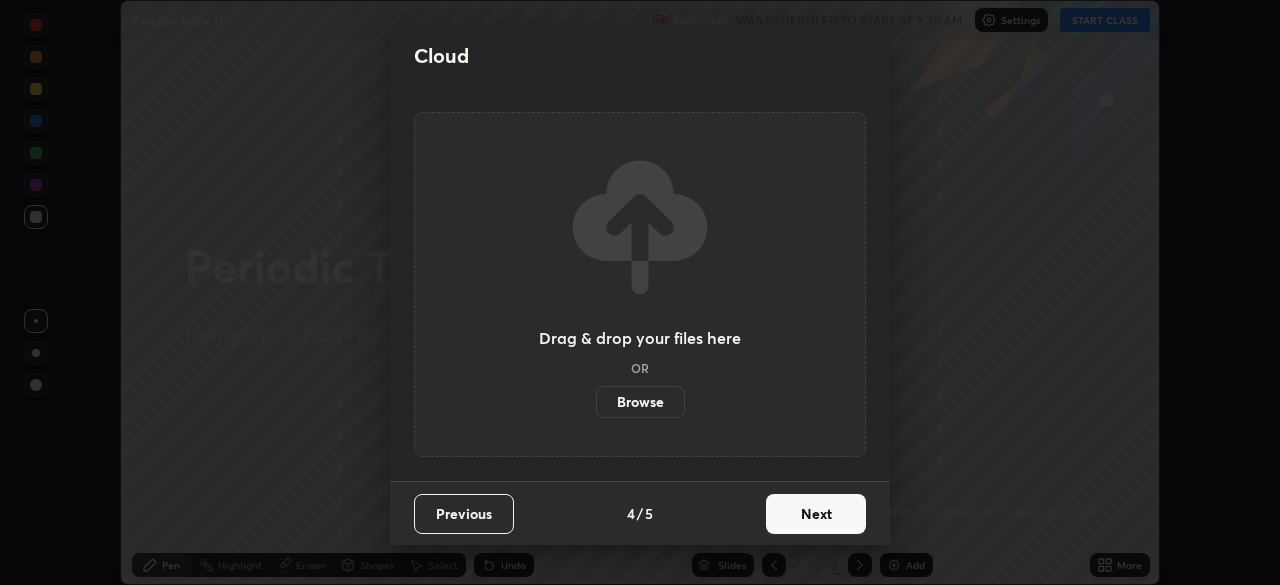 click on "Next" at bounding box center [816, 514] 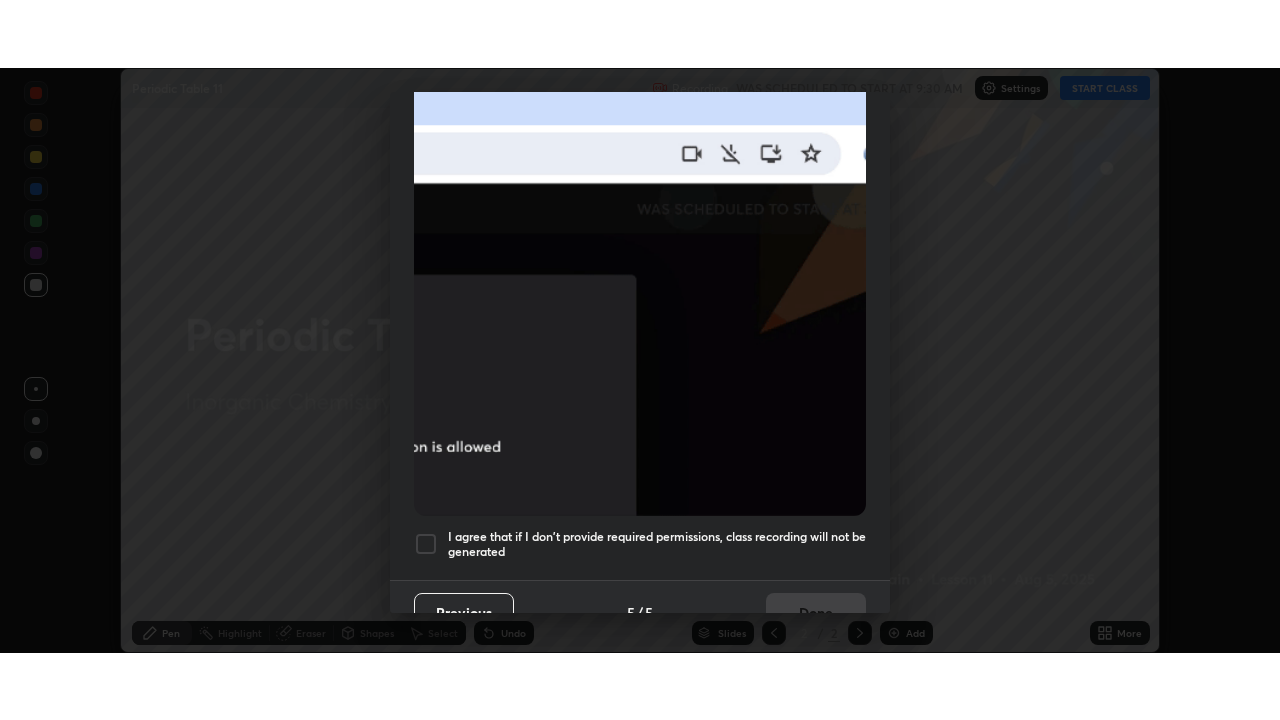 scroll, scrollTop: 479, scrollLeft: 0, axis: vertical 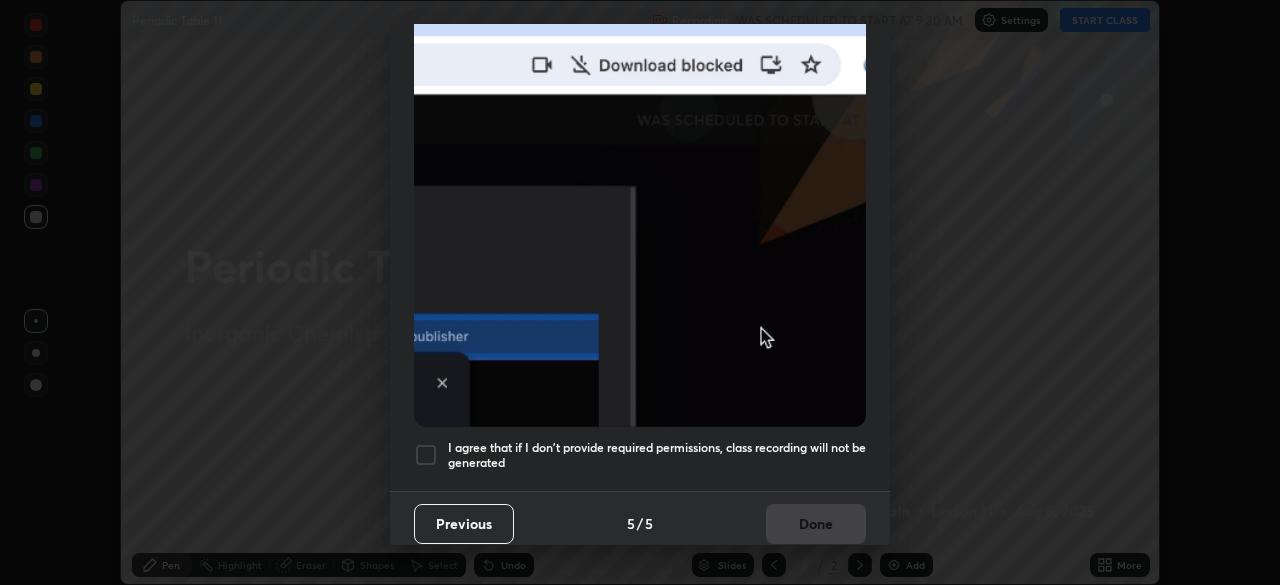click at bounding box center [426, 455] 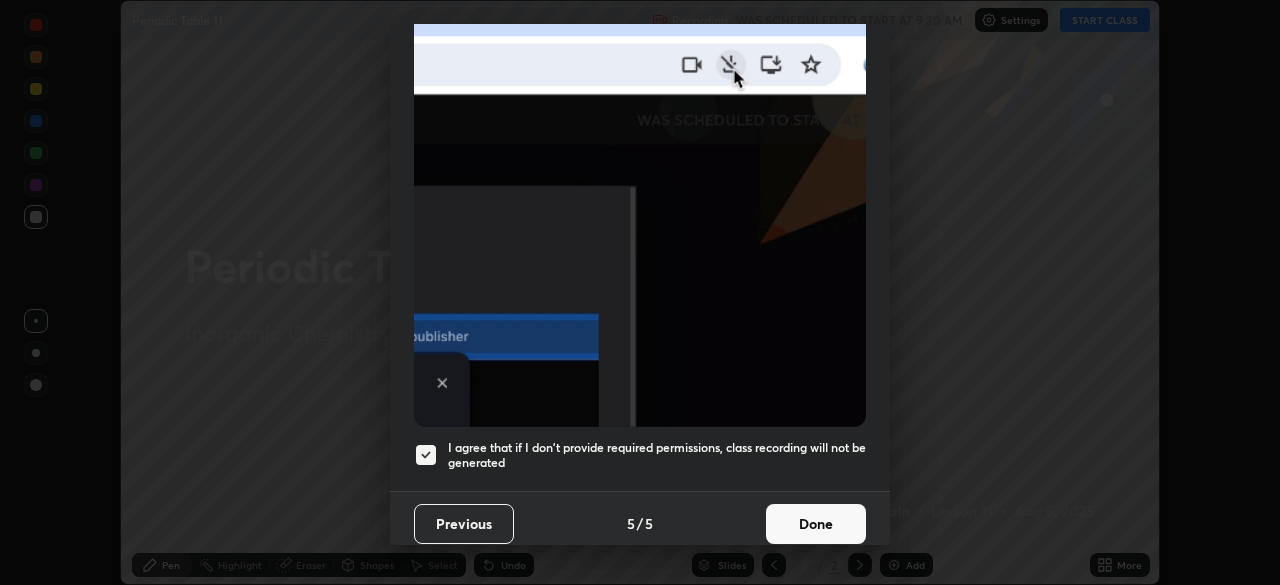 click on "Done" at bounding box center (816, 524) 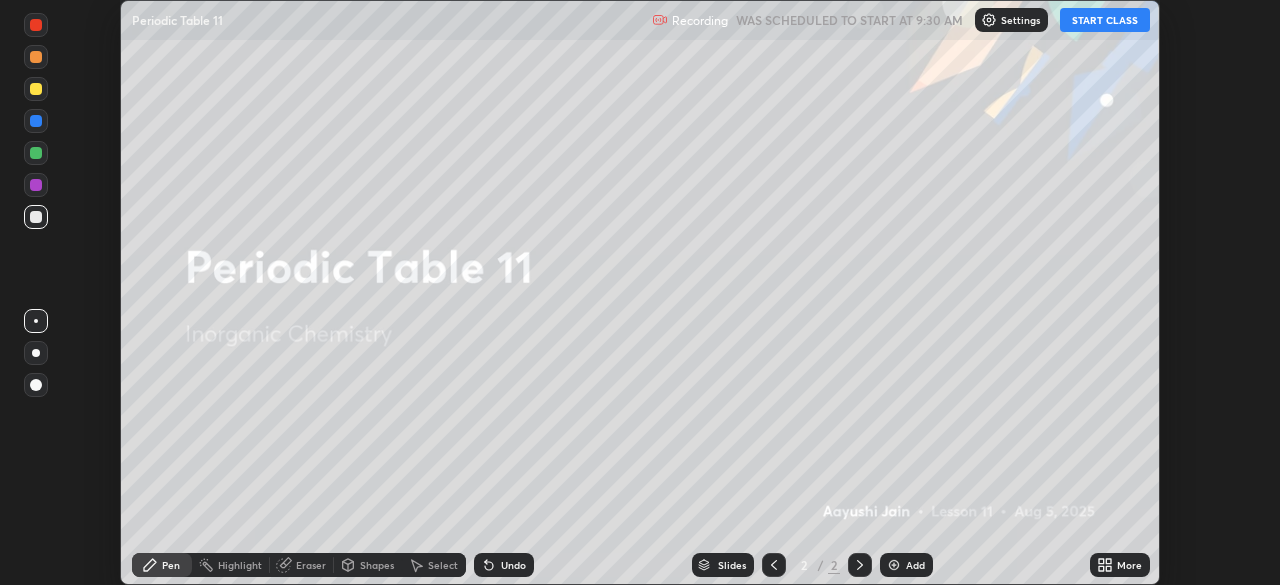 click on "START CLASS" at bounding box center [1105, 20] 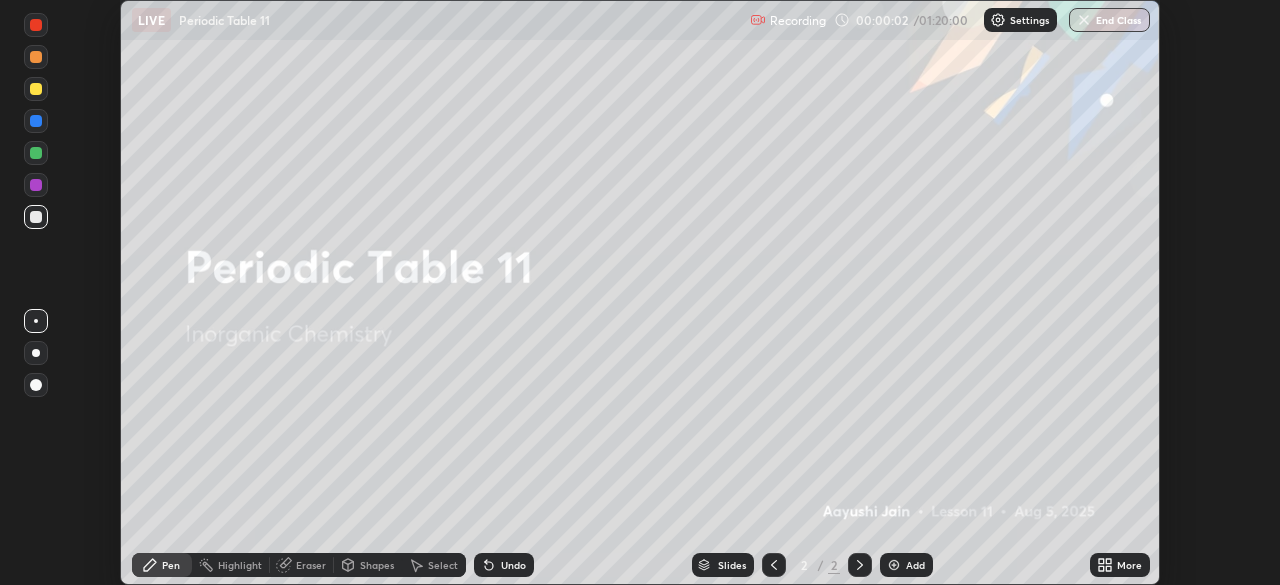 click 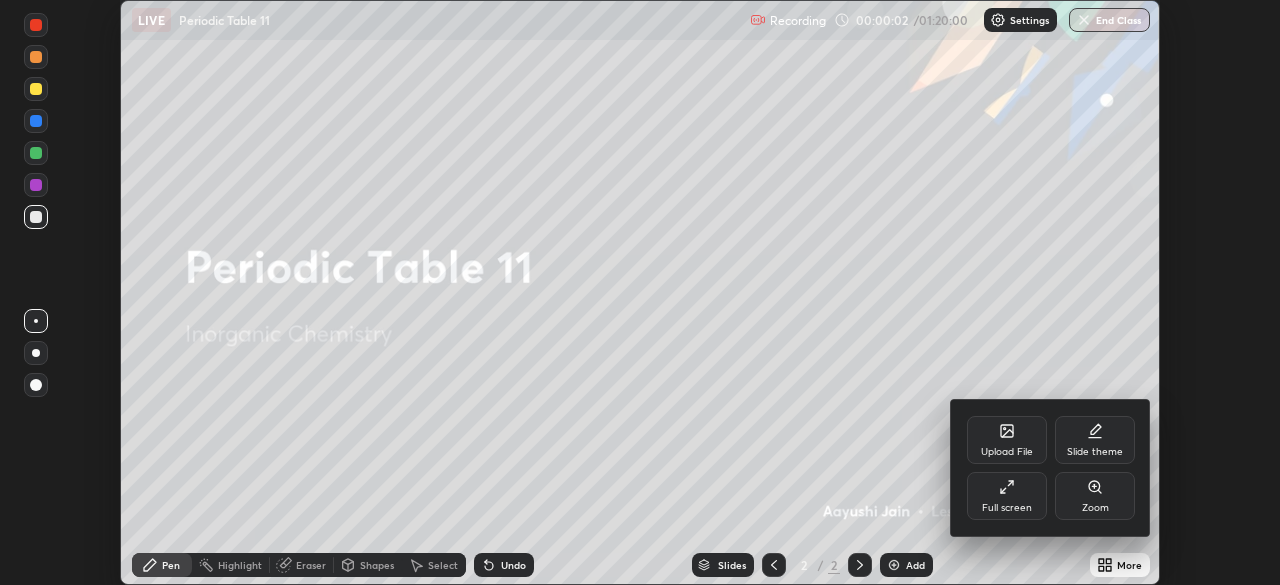 click 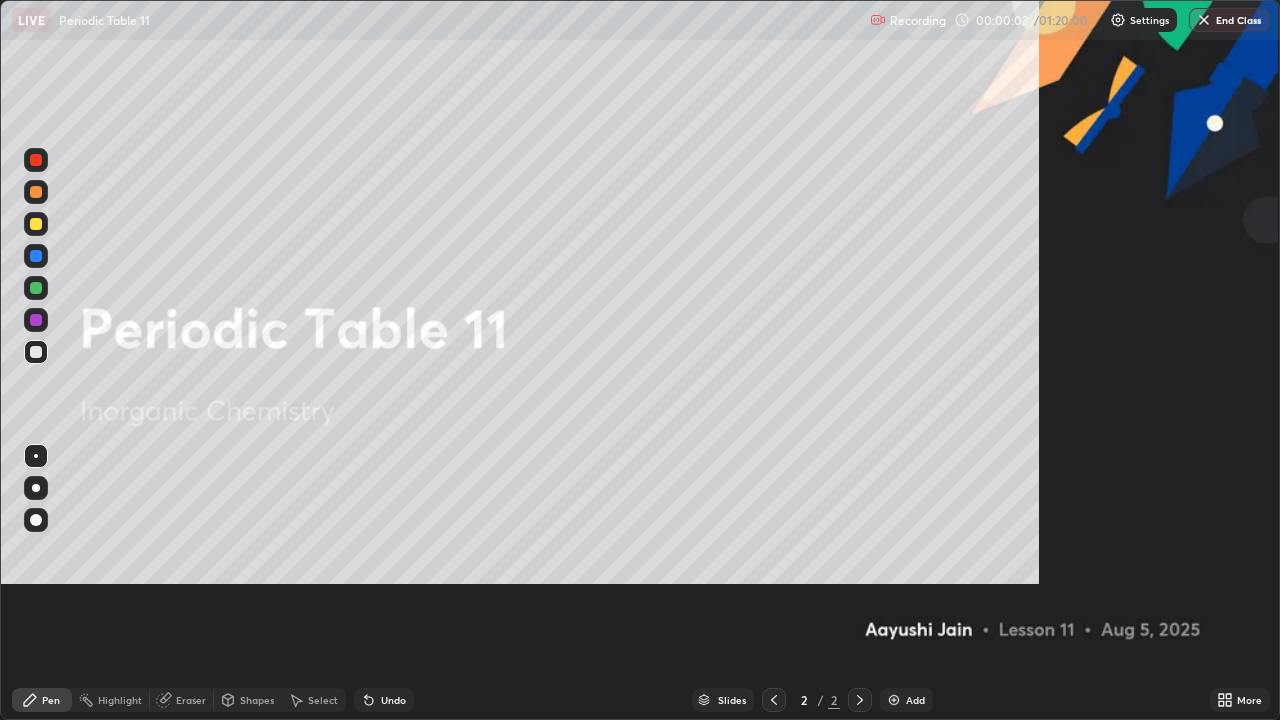 scroll, scrollTop: 99280, scrollLeft: 98720, axis: both 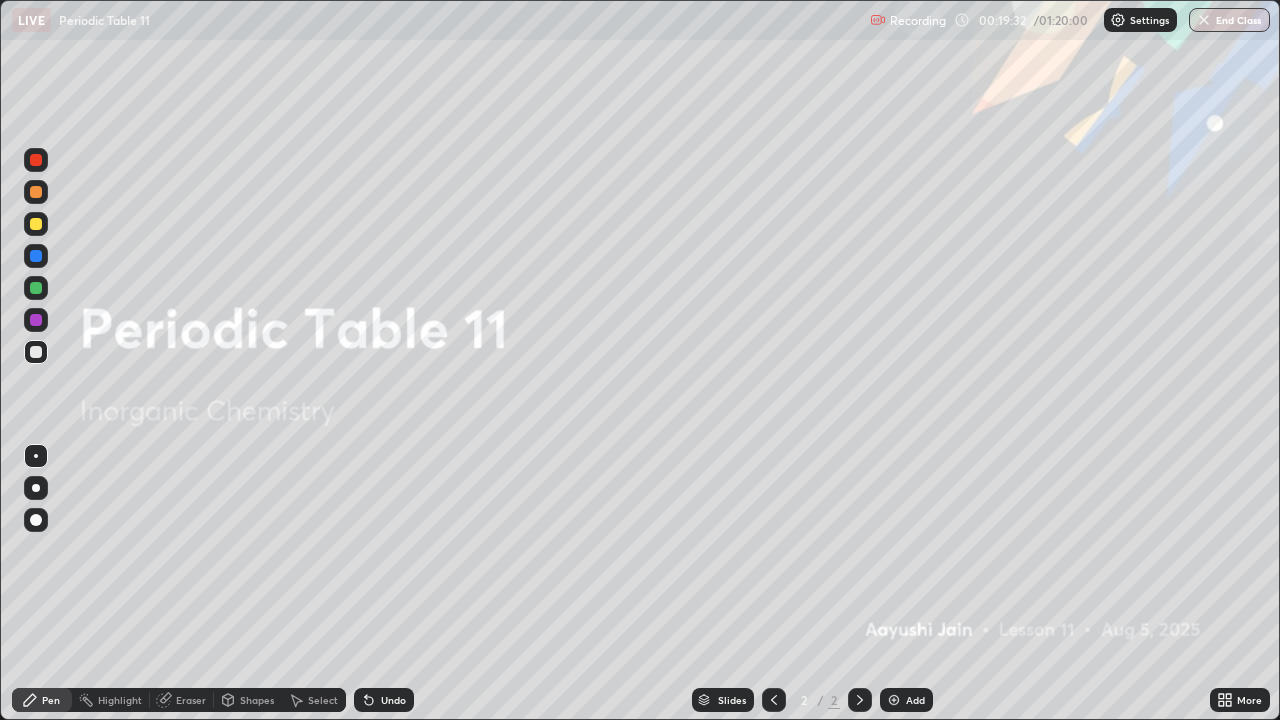 click on "Add" at bounding box center (915, 700) 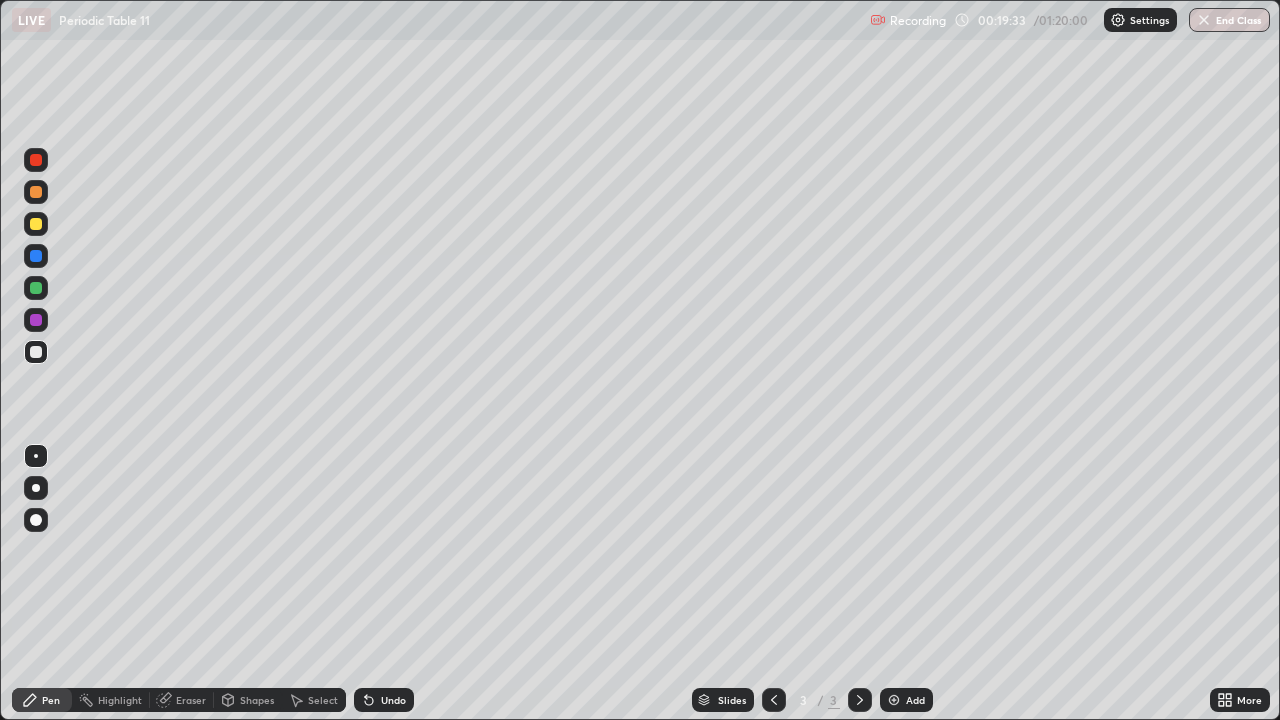 click at bounding box center [36, 488] 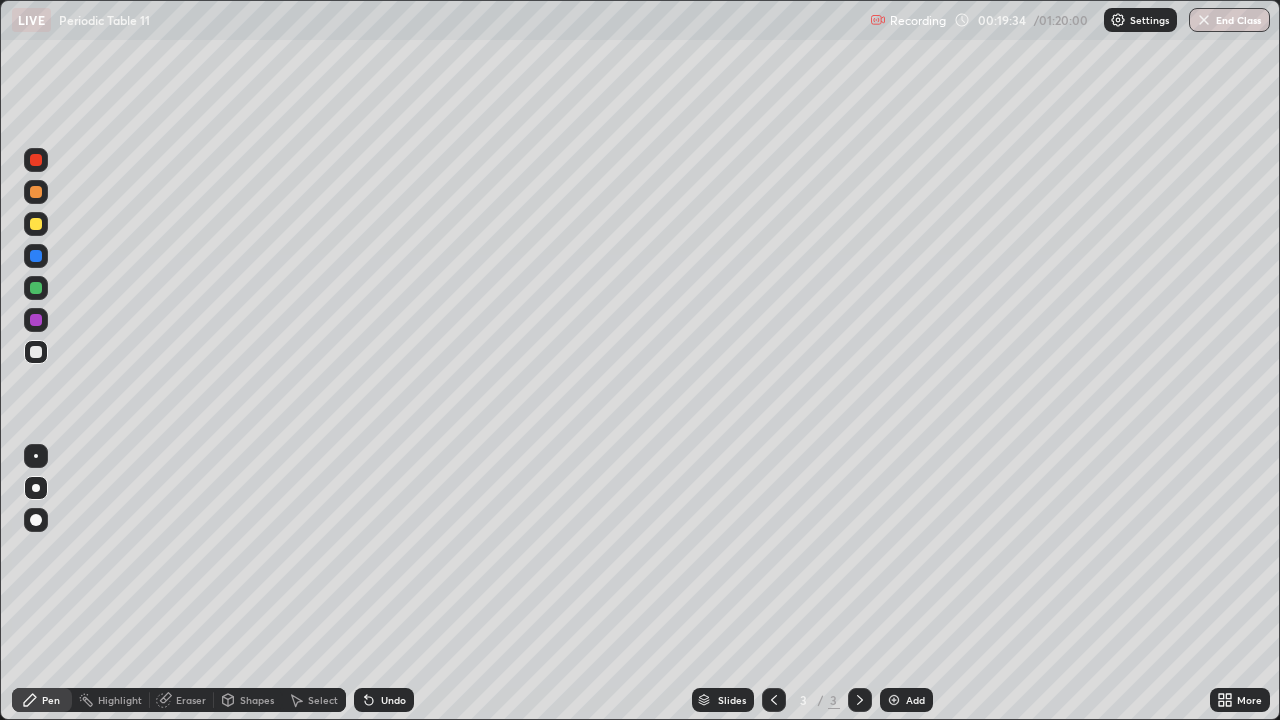 click at bounding box center (36, 224) 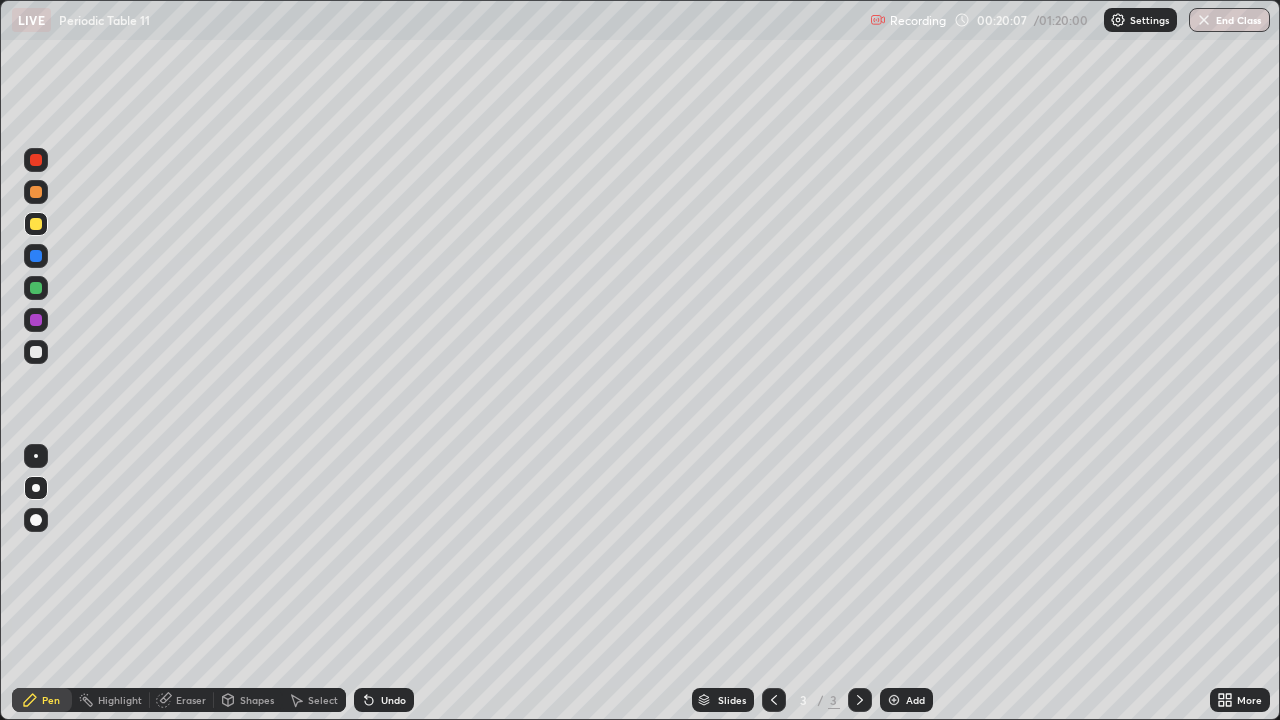 click at bounding box center [36, 352] 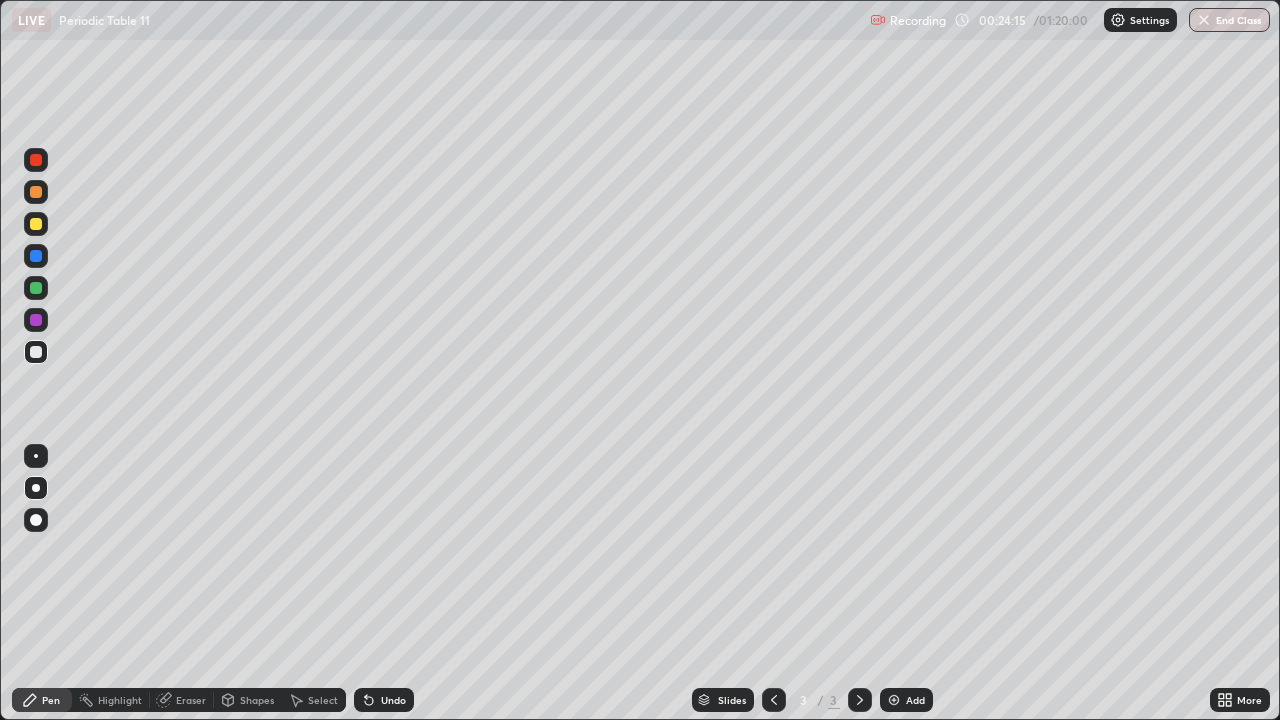 click on "Add" at bounding box center [915, 700] 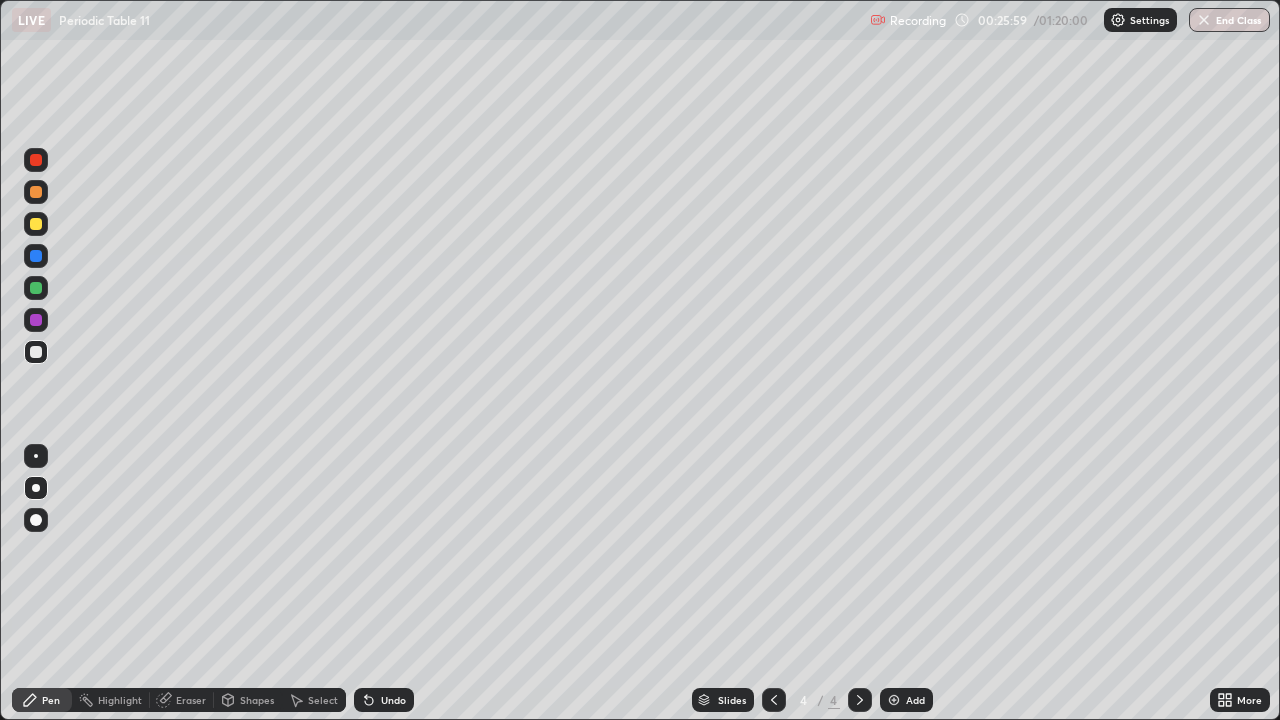 click 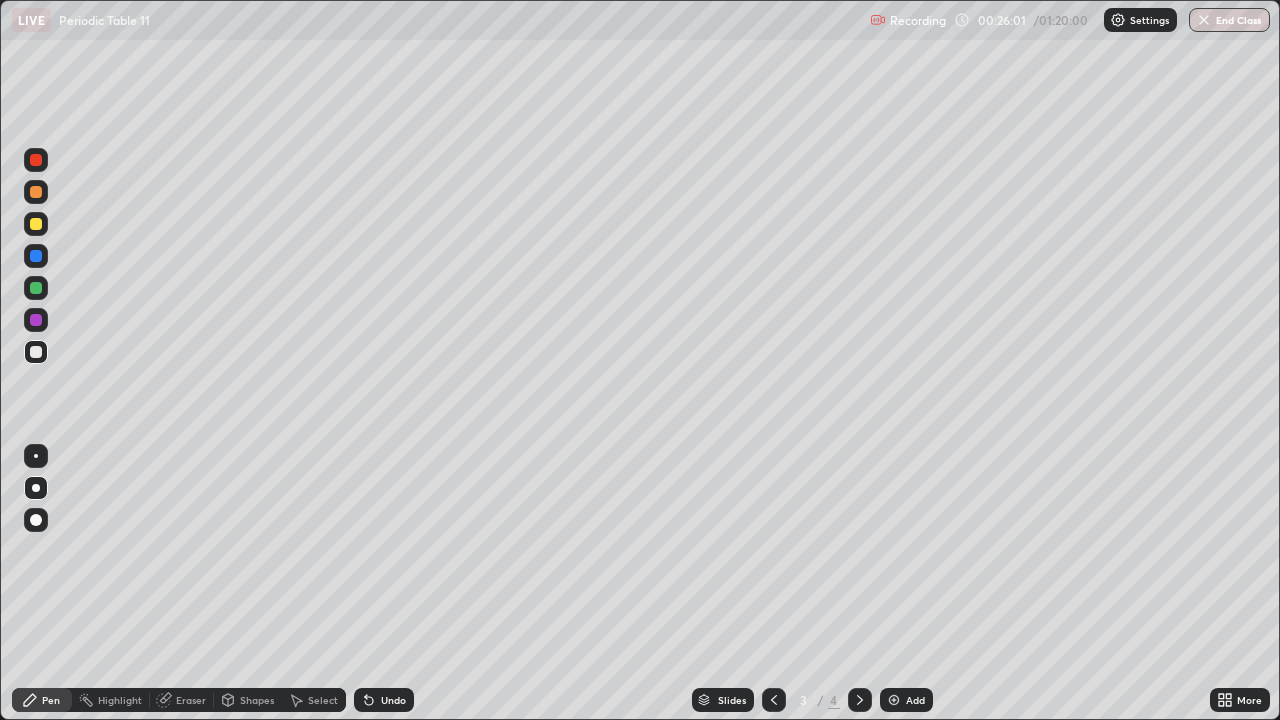 click 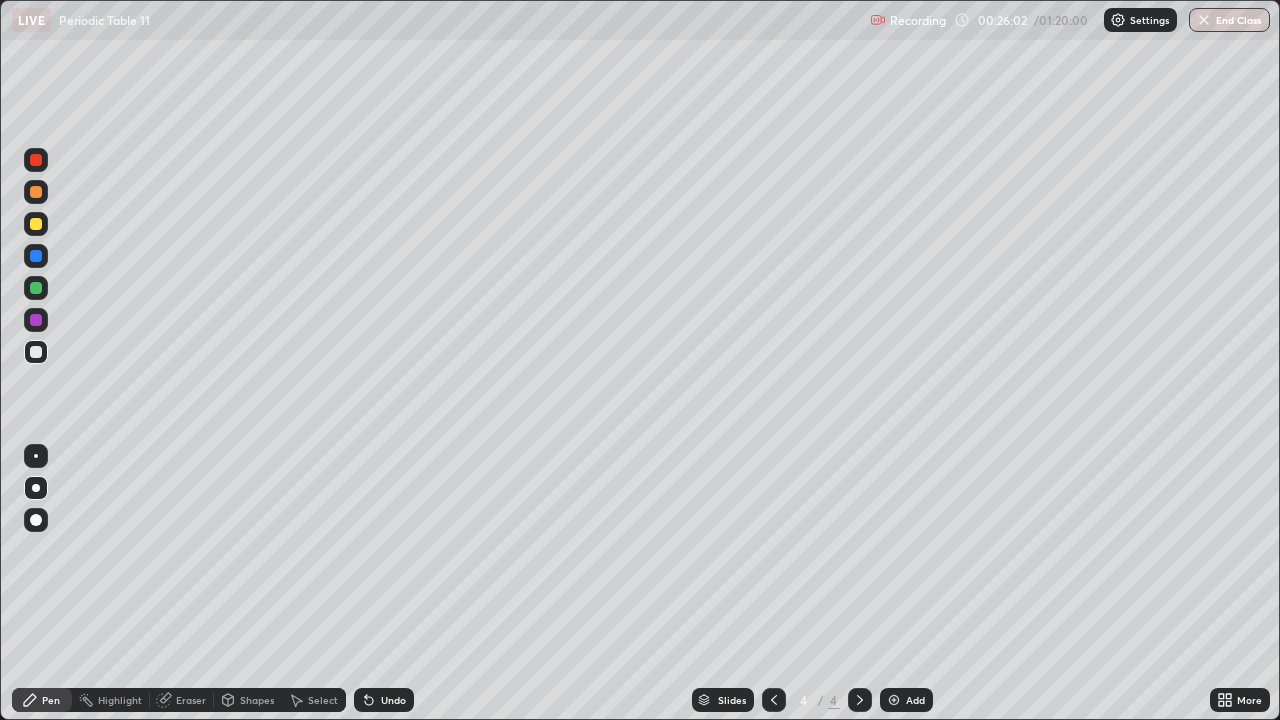 click on "Add" at bounding box center [915, 700] 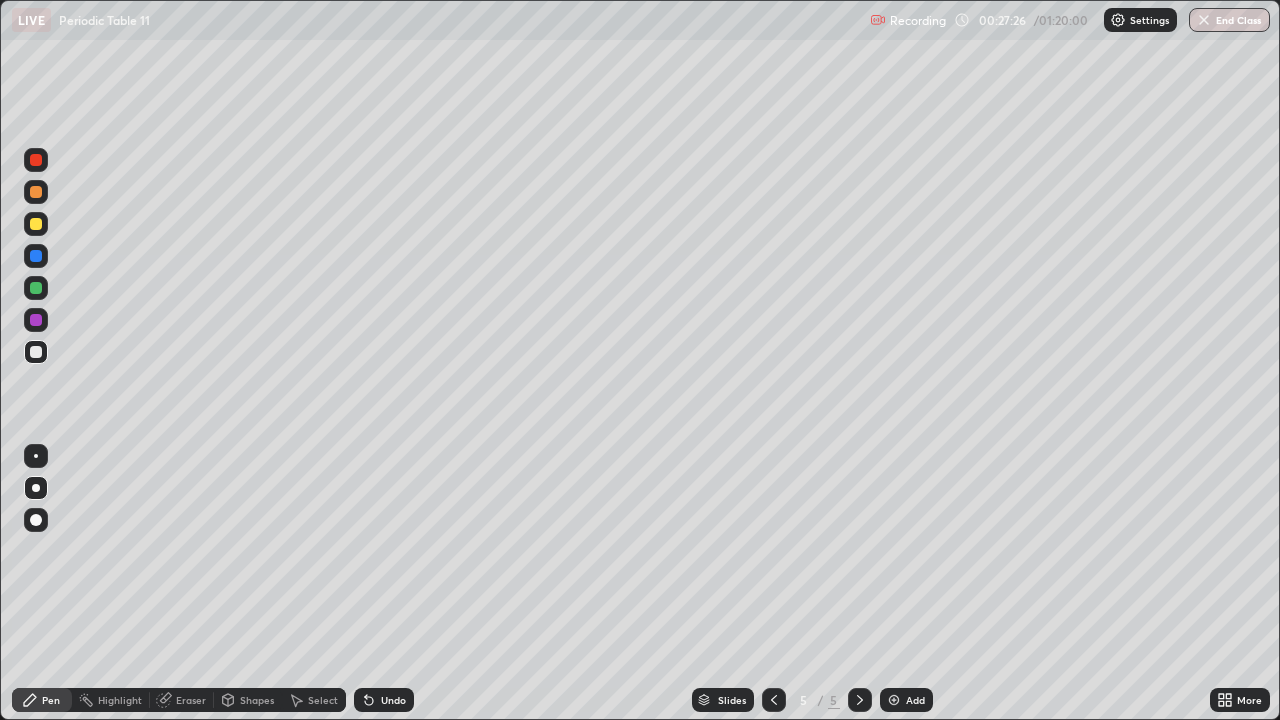 click 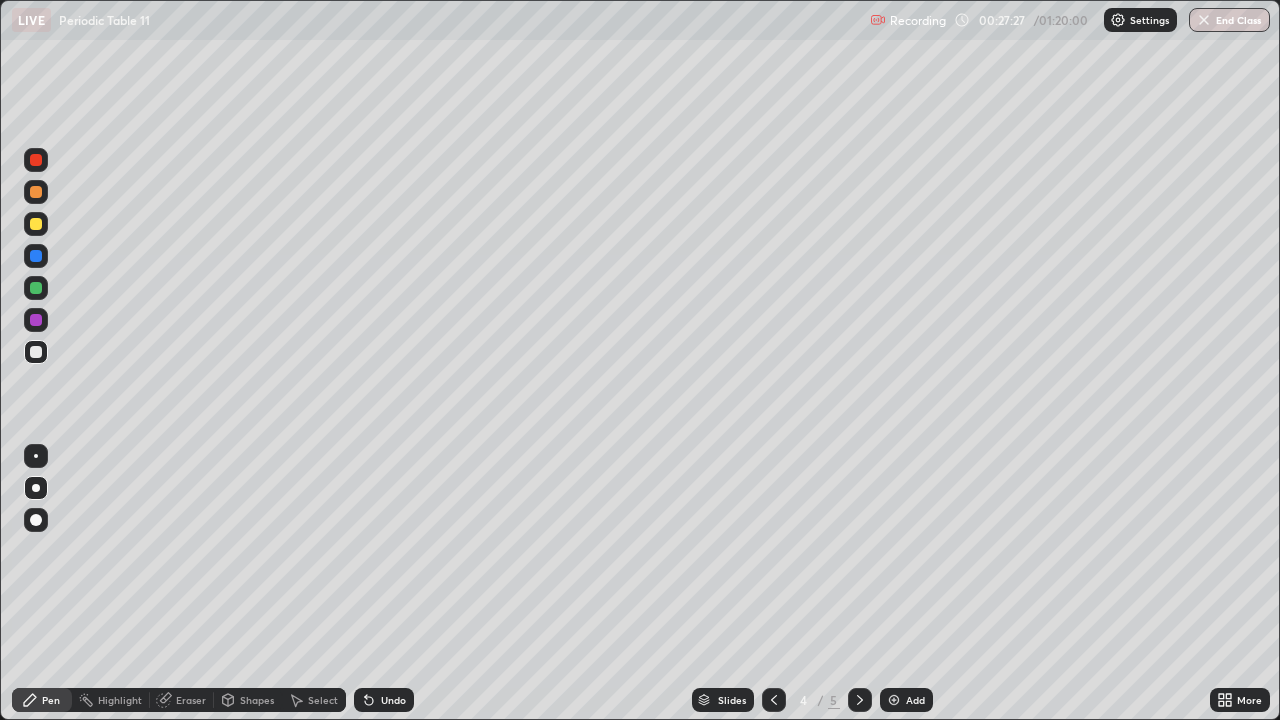 click 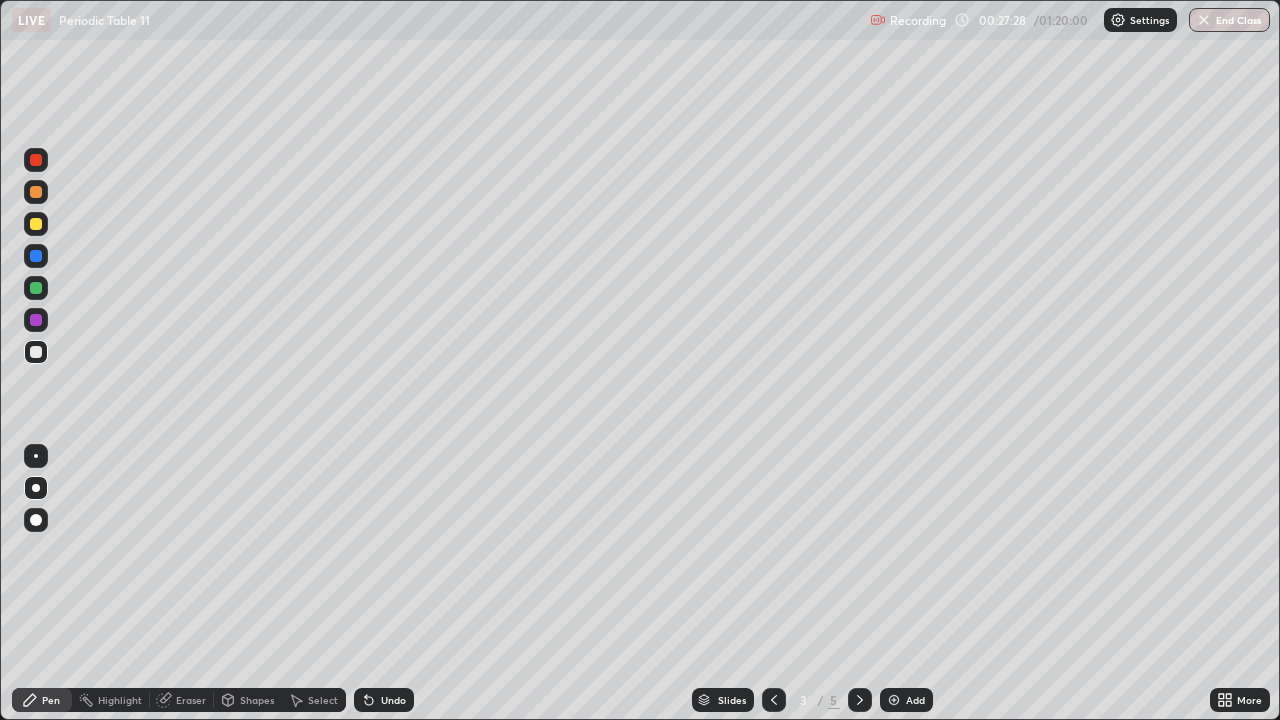 click 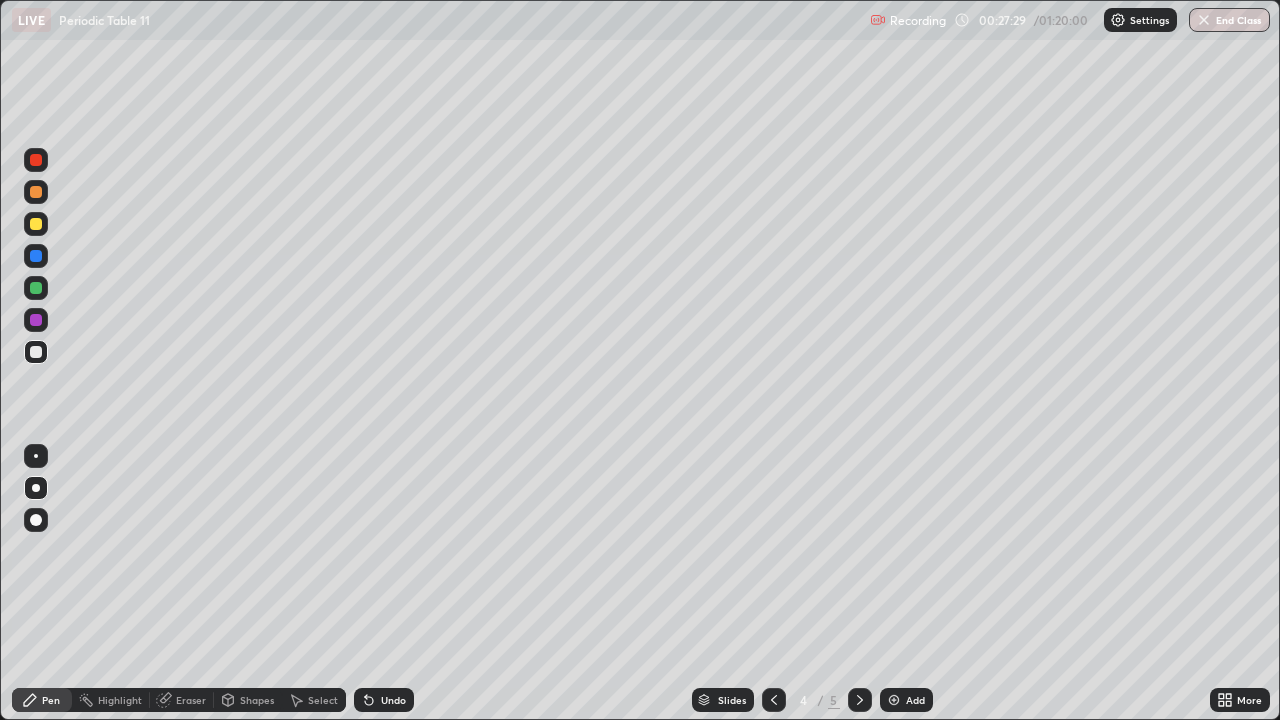 click at bounding box center [860, 700] 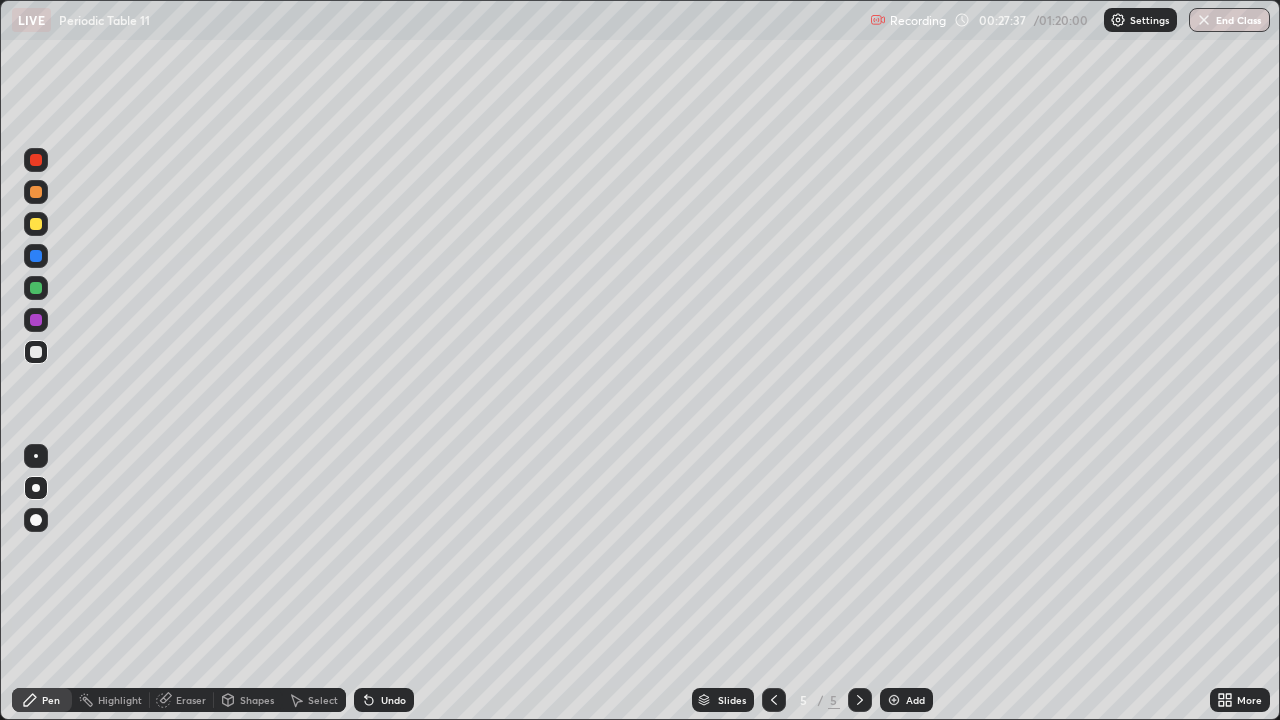 click at bounding box center [36, 224] 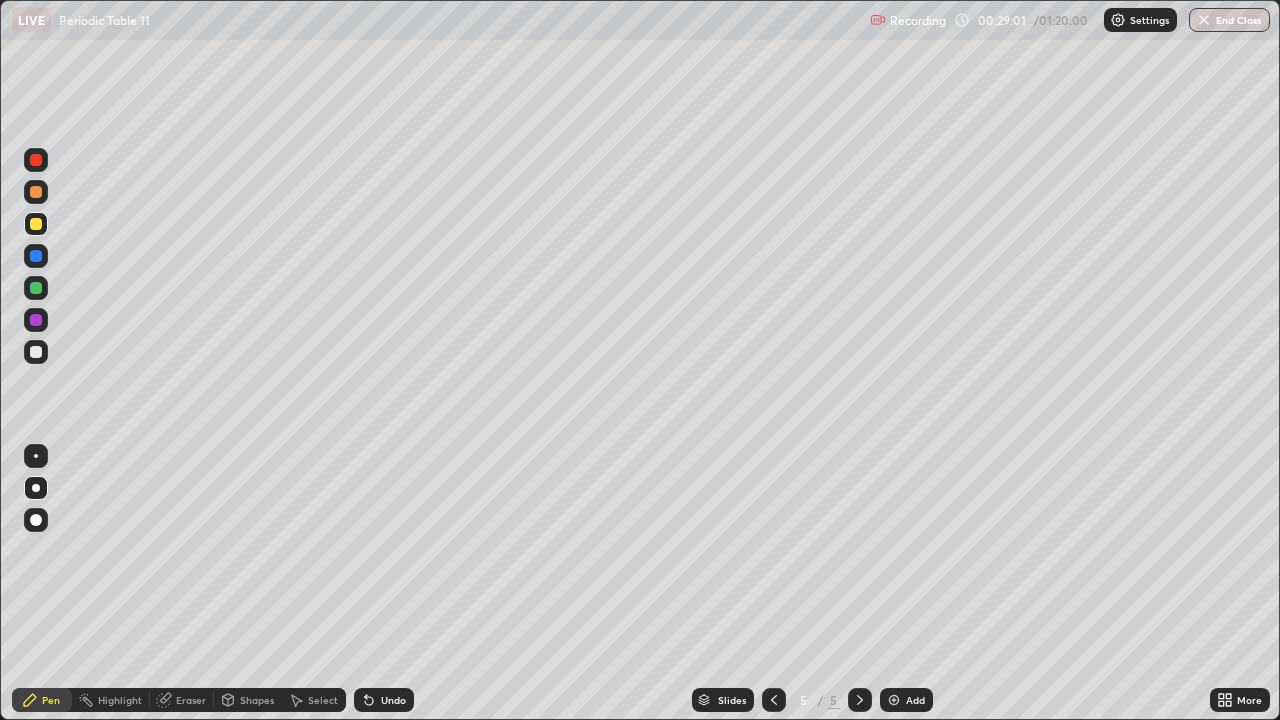 click on "Eraser" at bounding box center (191, 700) 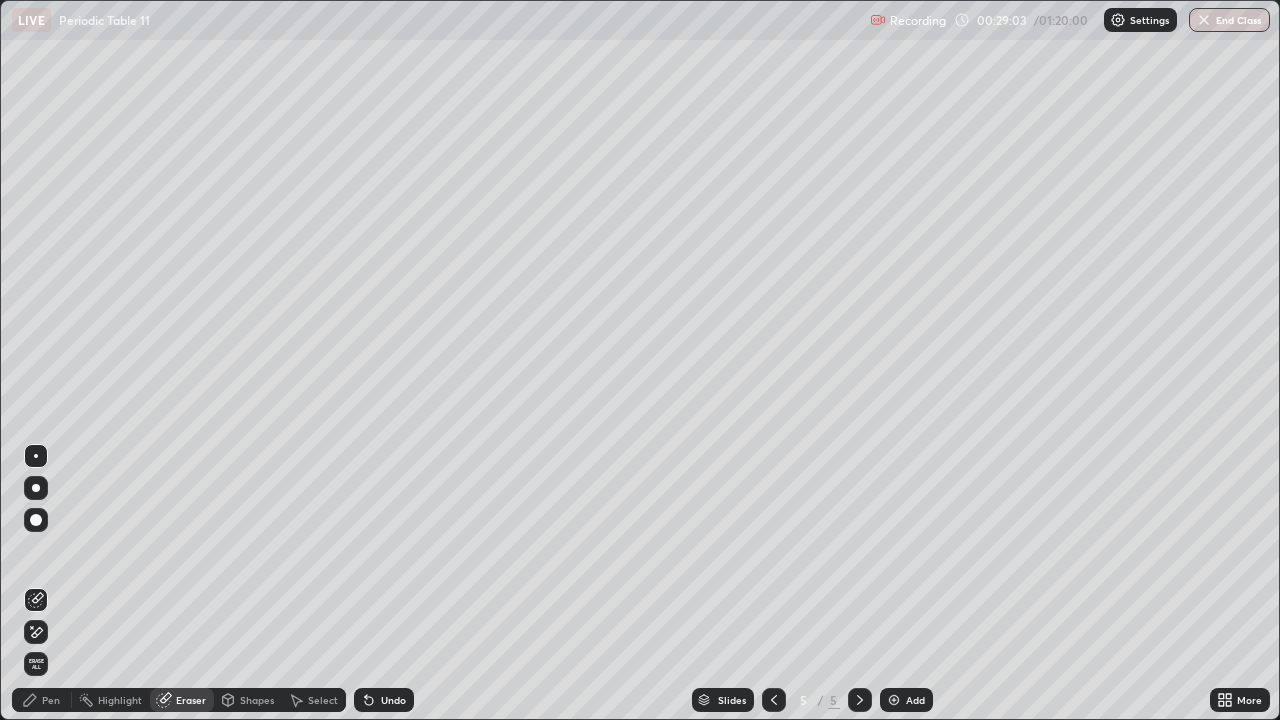 click on "Pen" at bounding box center (51, 700) 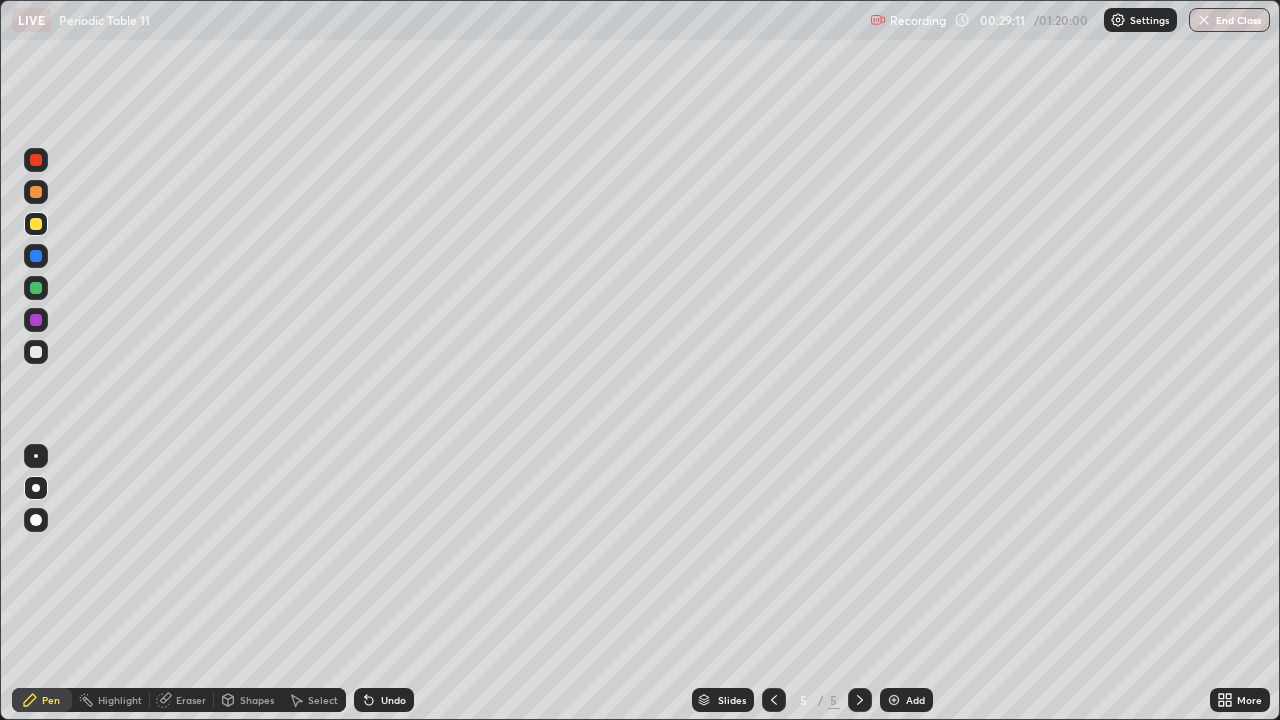 click on "Eraser" at bounding box center (191, 700) 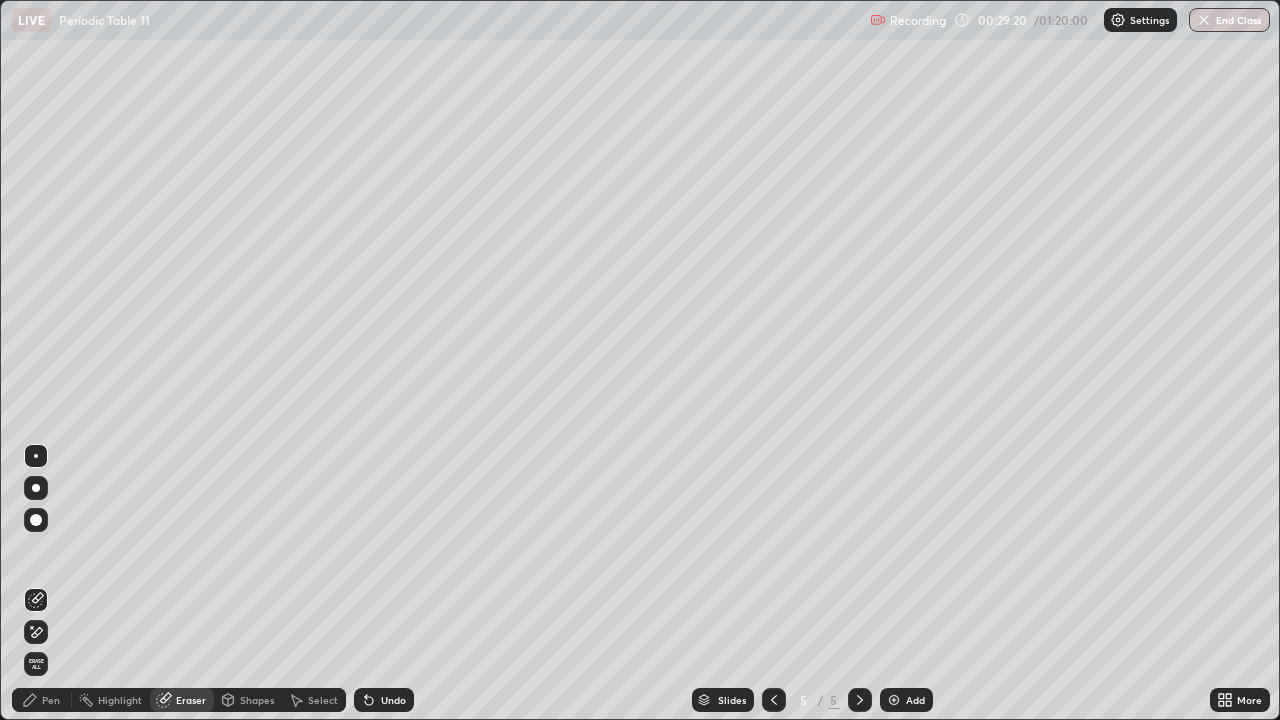 click on "Pen" at bounding box center [51, 700] 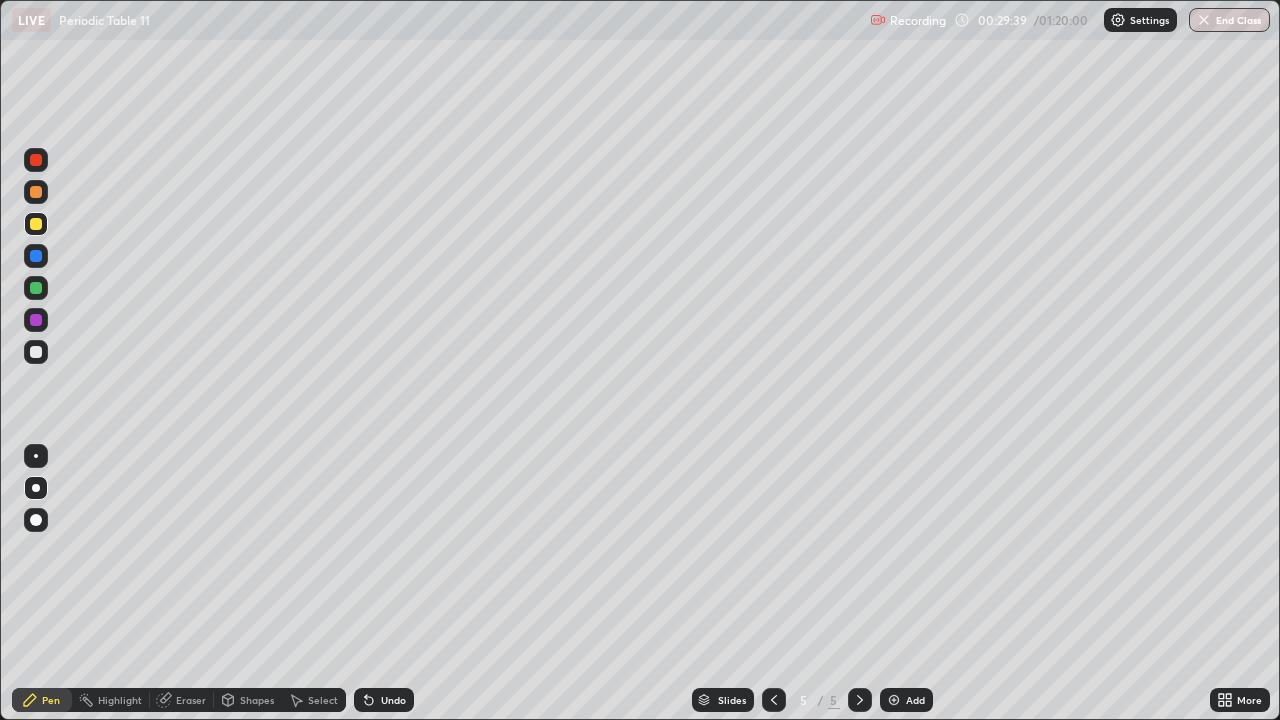 click on "Slides 5 / 5 Add" at bounding box center [812, 700] 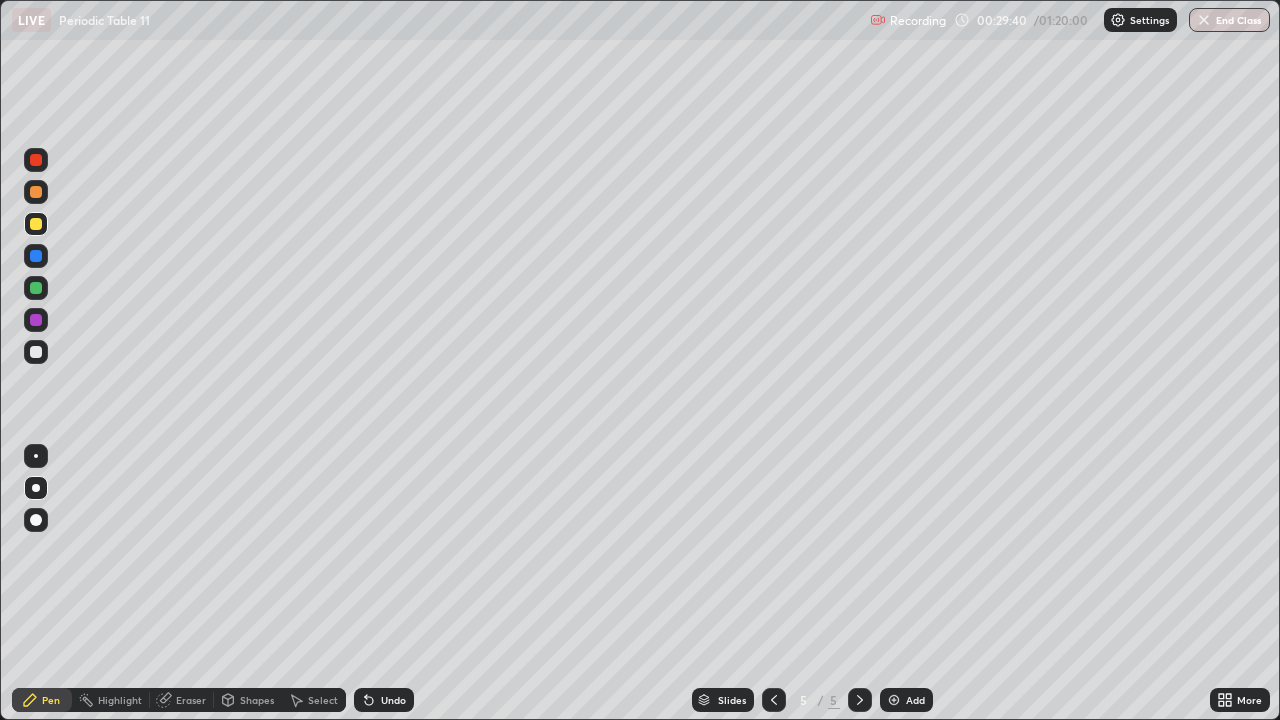click on "Slides 5 / 5 Add" at bounding box center (812, 700) 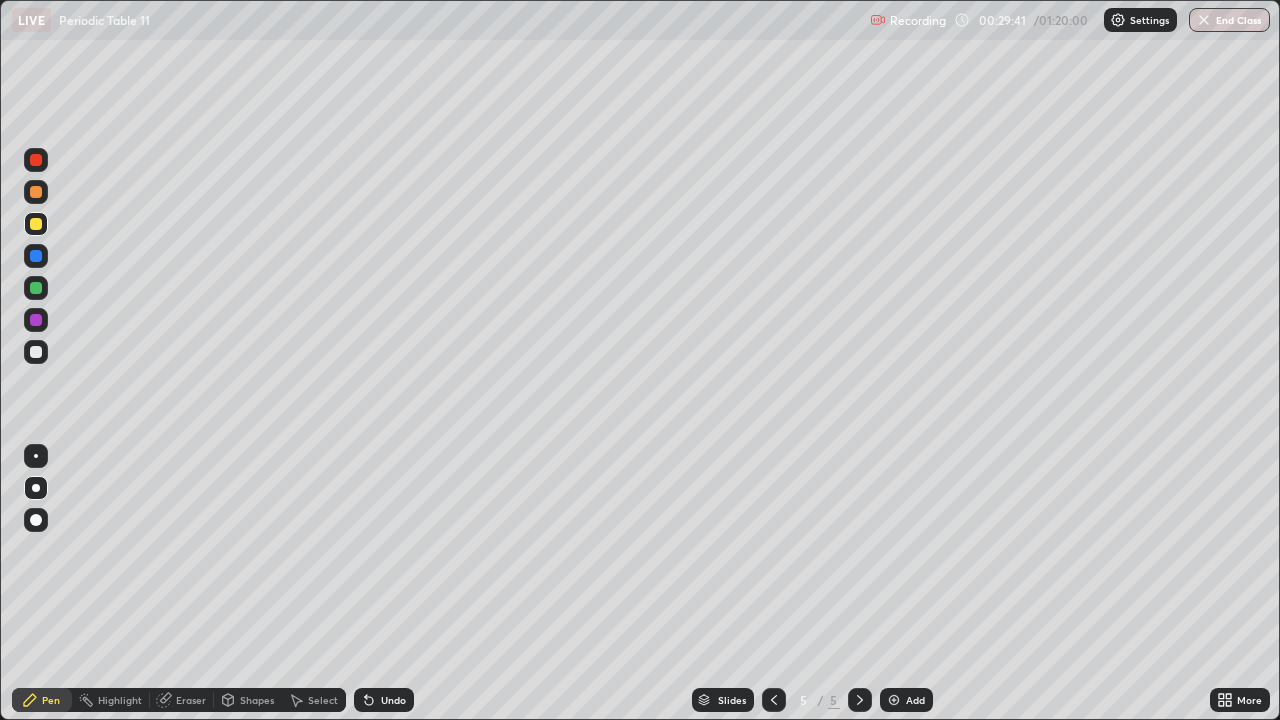 click on "Slides 5 / 5 Add" at bounding box center [812, 700] 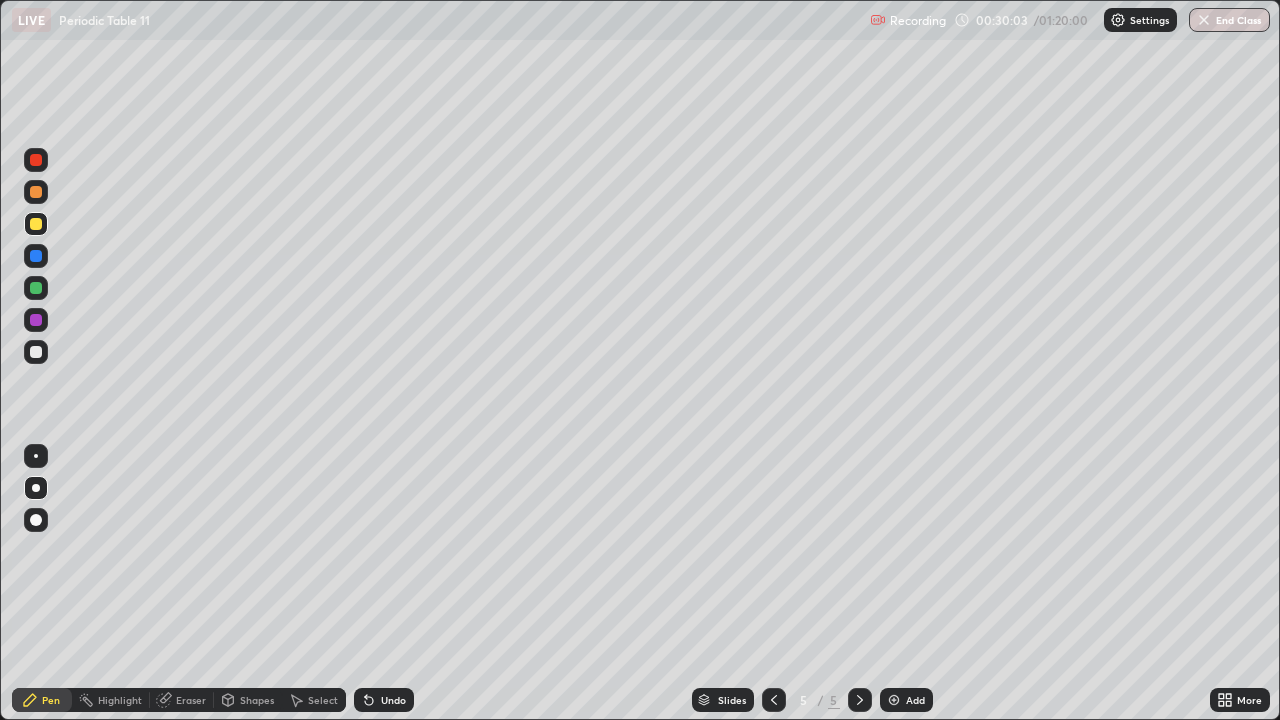 click on "Add" at bounding box center (915, 700) 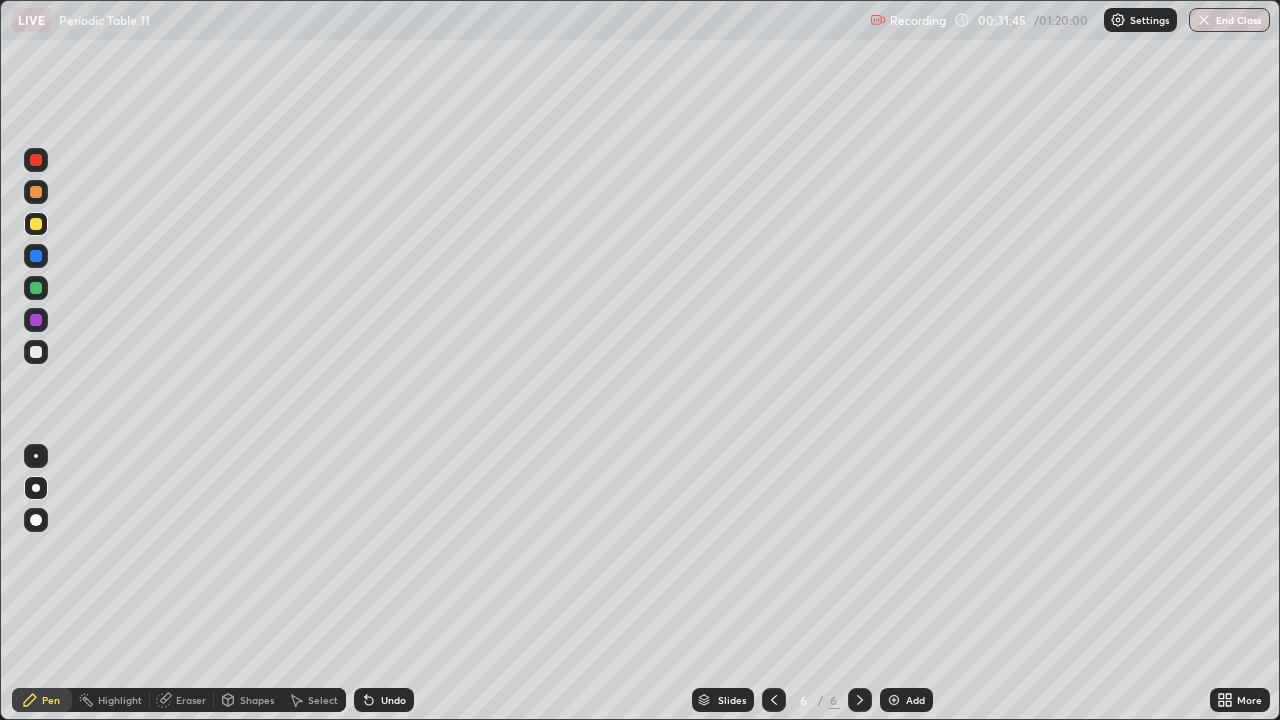 click at bounding box center [774, 700] 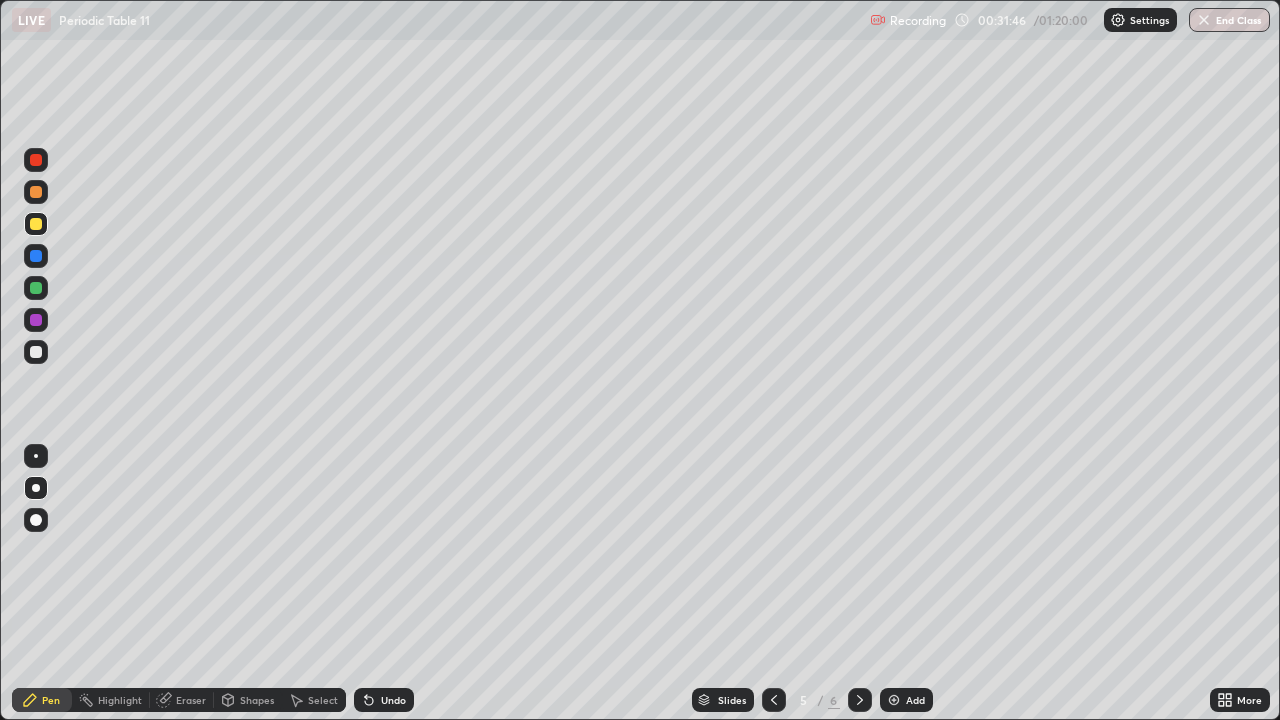 click at bounding box center [774, 700] 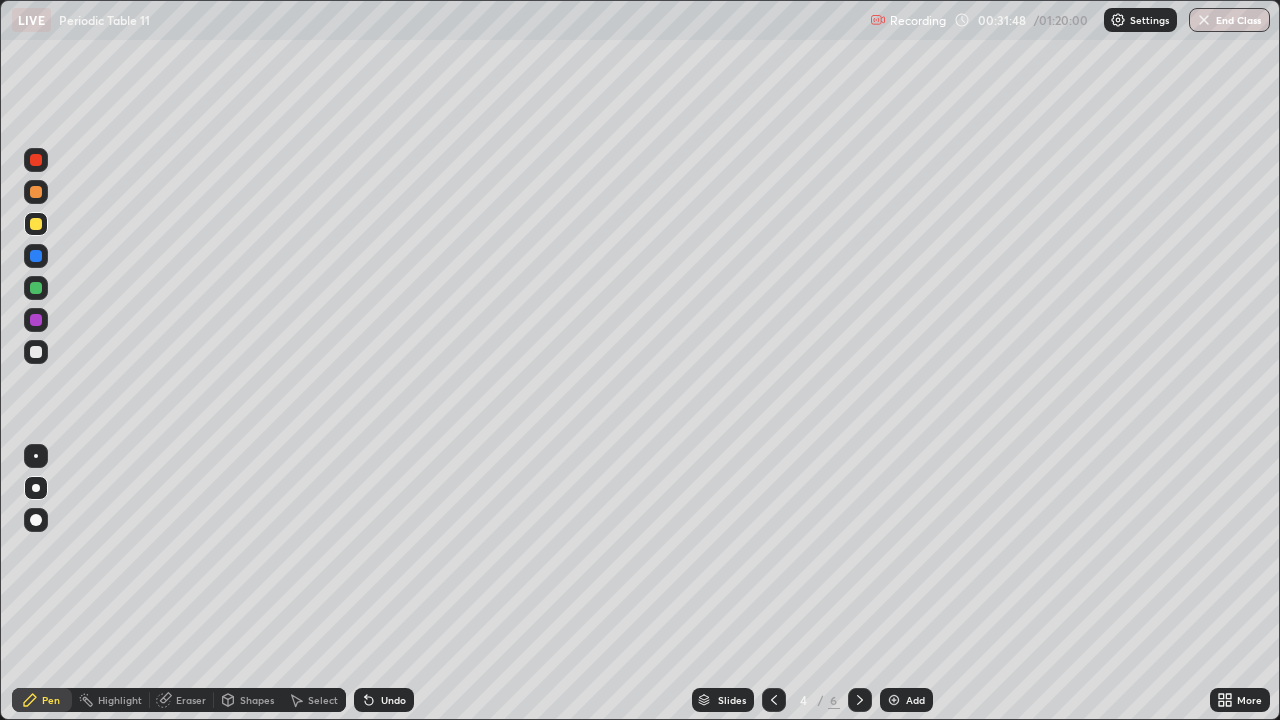 click 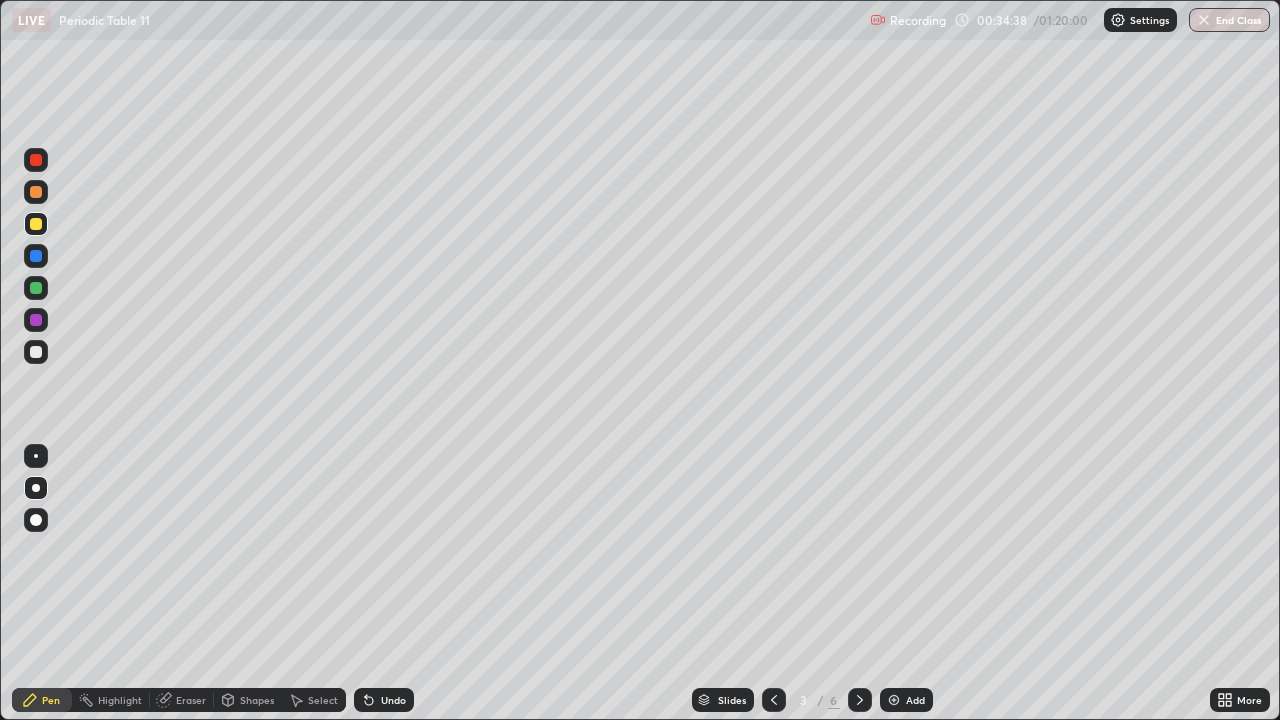 click 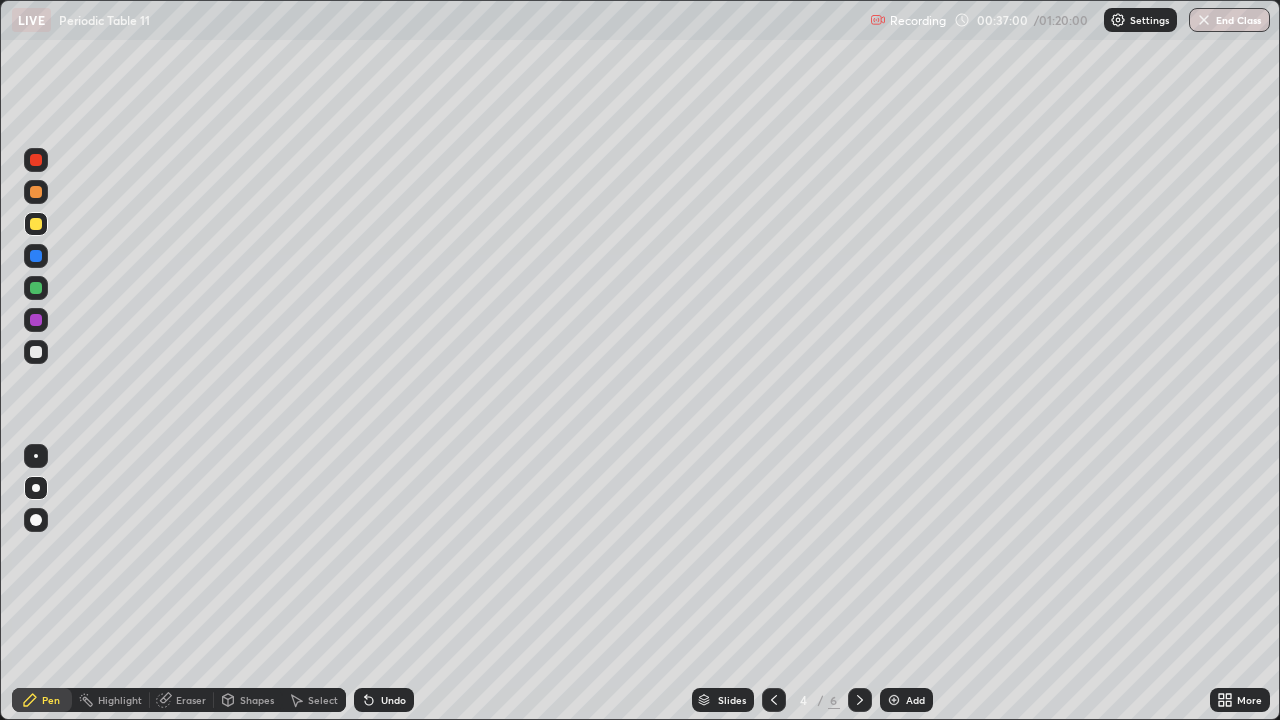click 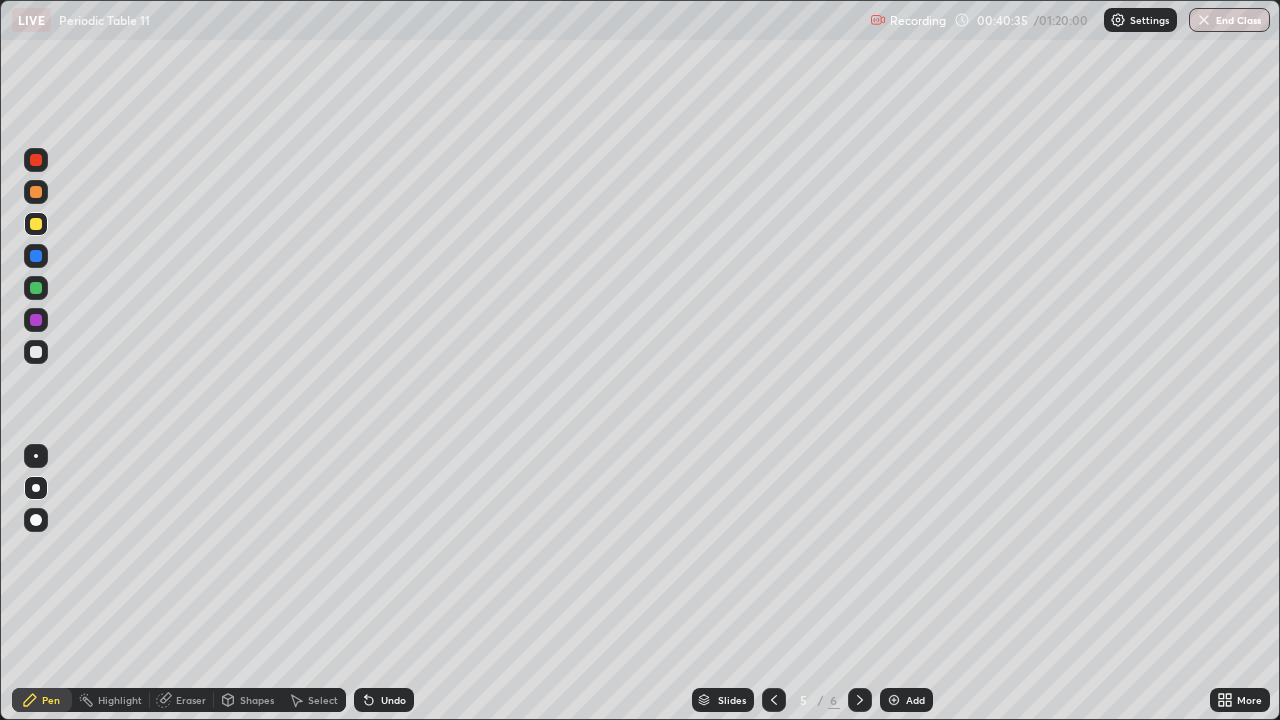 click 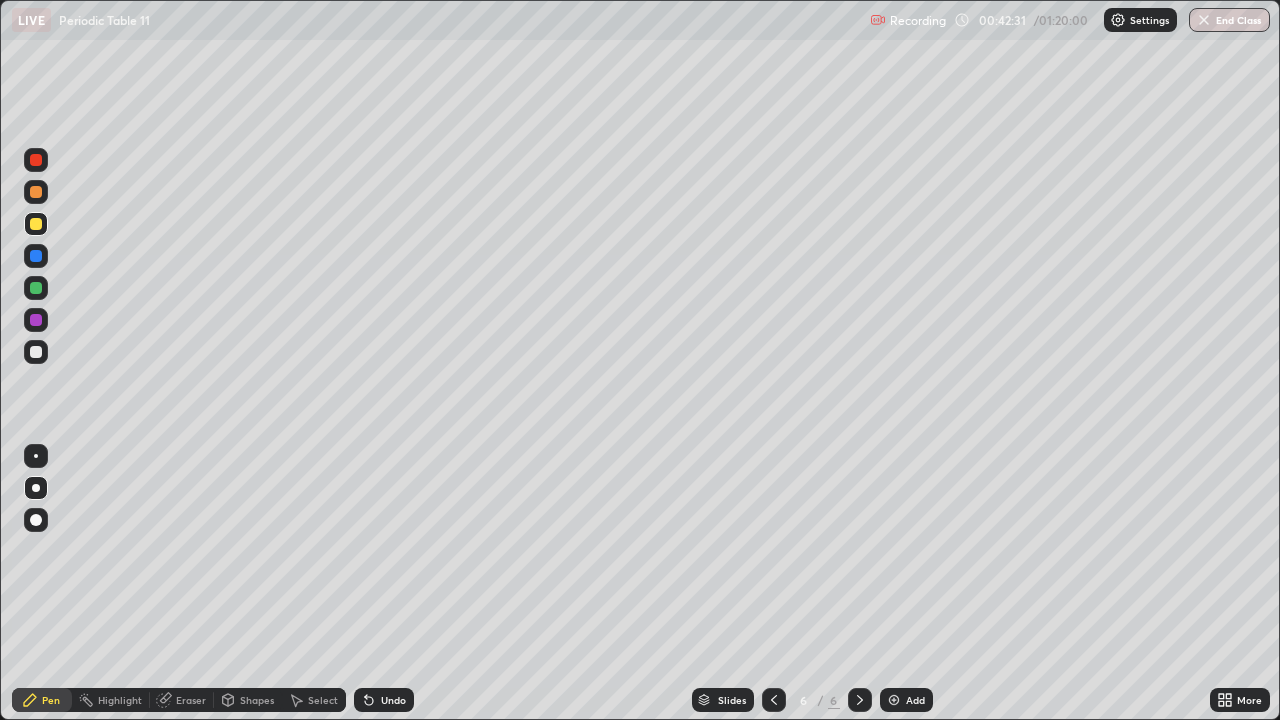 click on "Add" at bounding box center (915, 700) 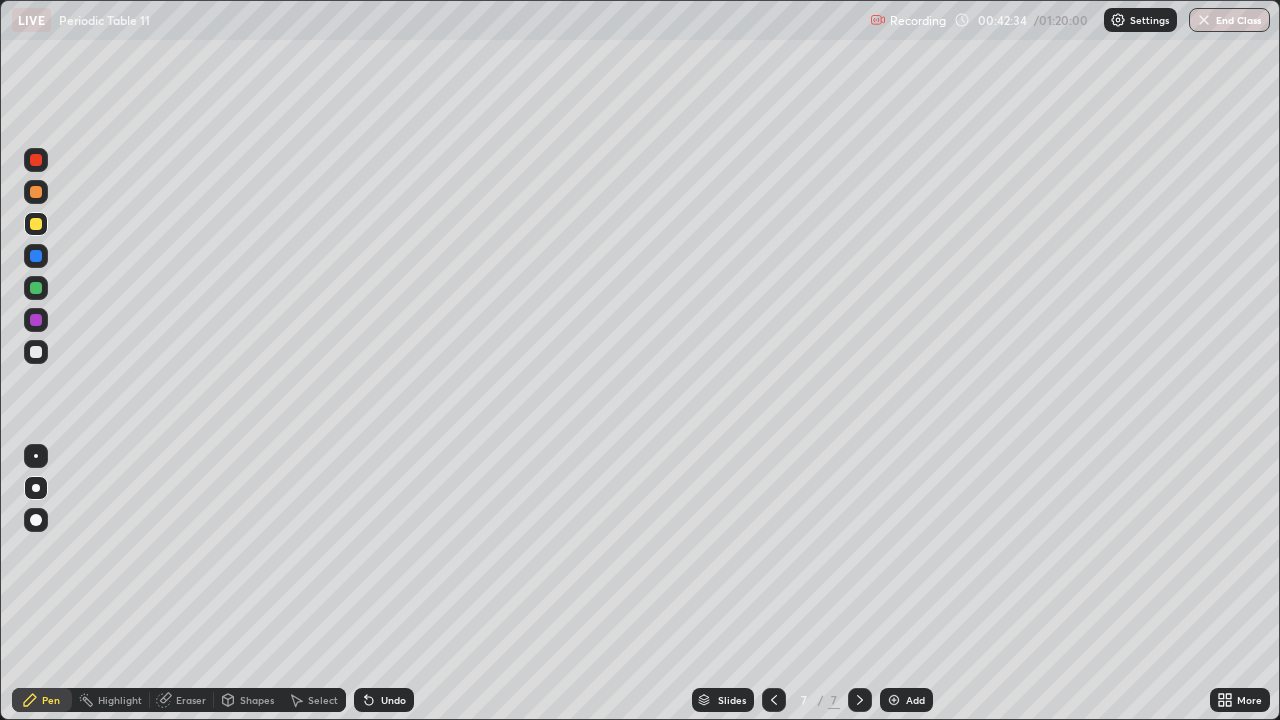 click at bounding box center (36, 192) 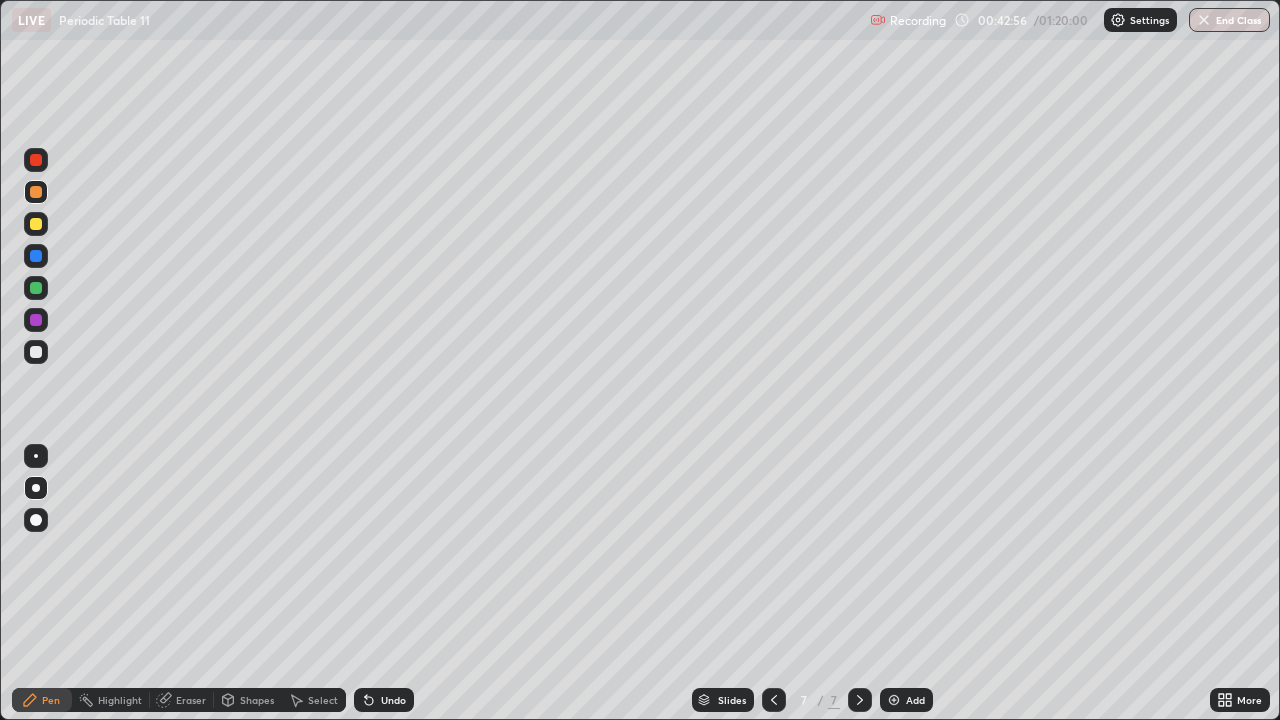 click at bounding box center [36, 352] 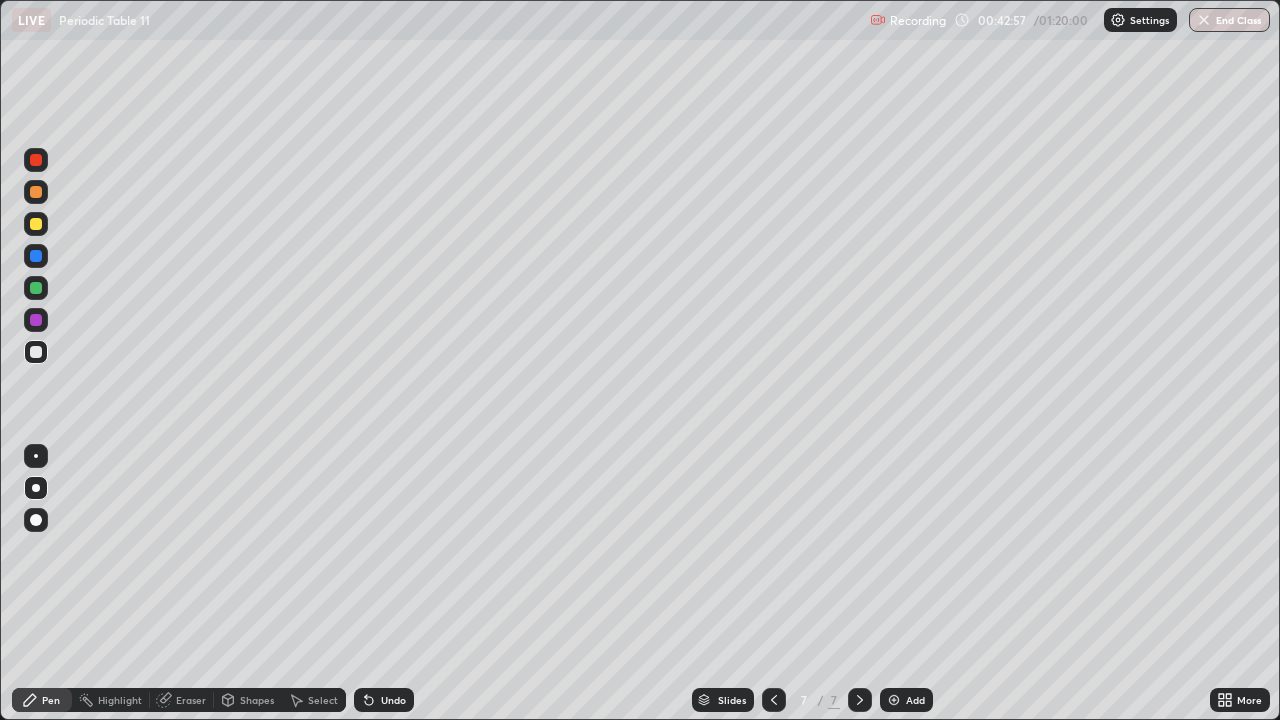 click on "Eraser" at bounding box center (191, 700) 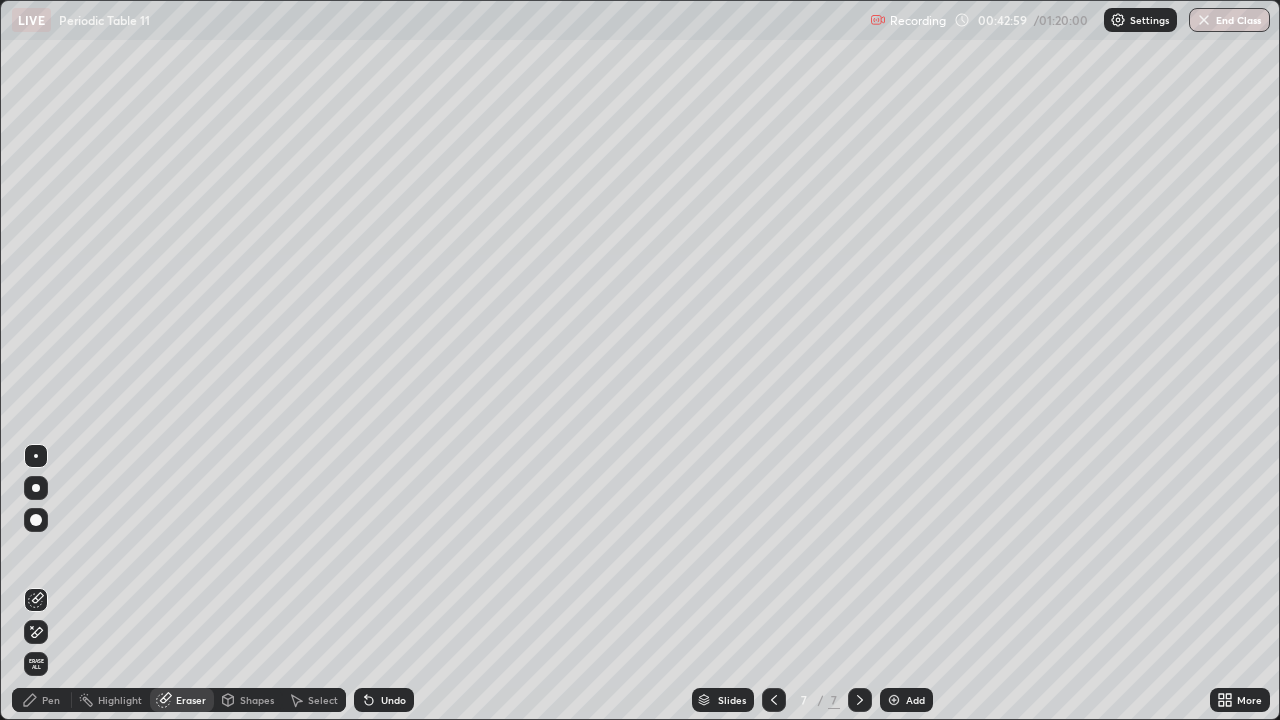 click on "Pen" at bounding box center [42, 700] 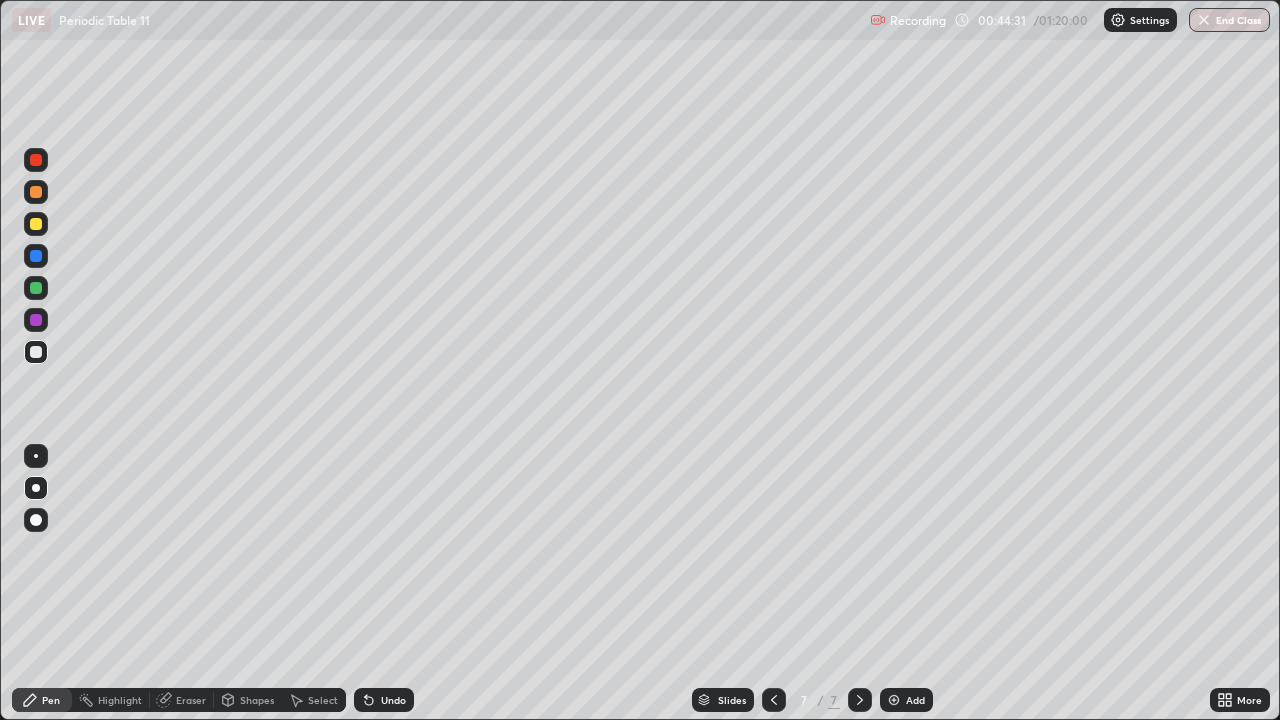 click on "Eraser" at bounding box center (182, 700) 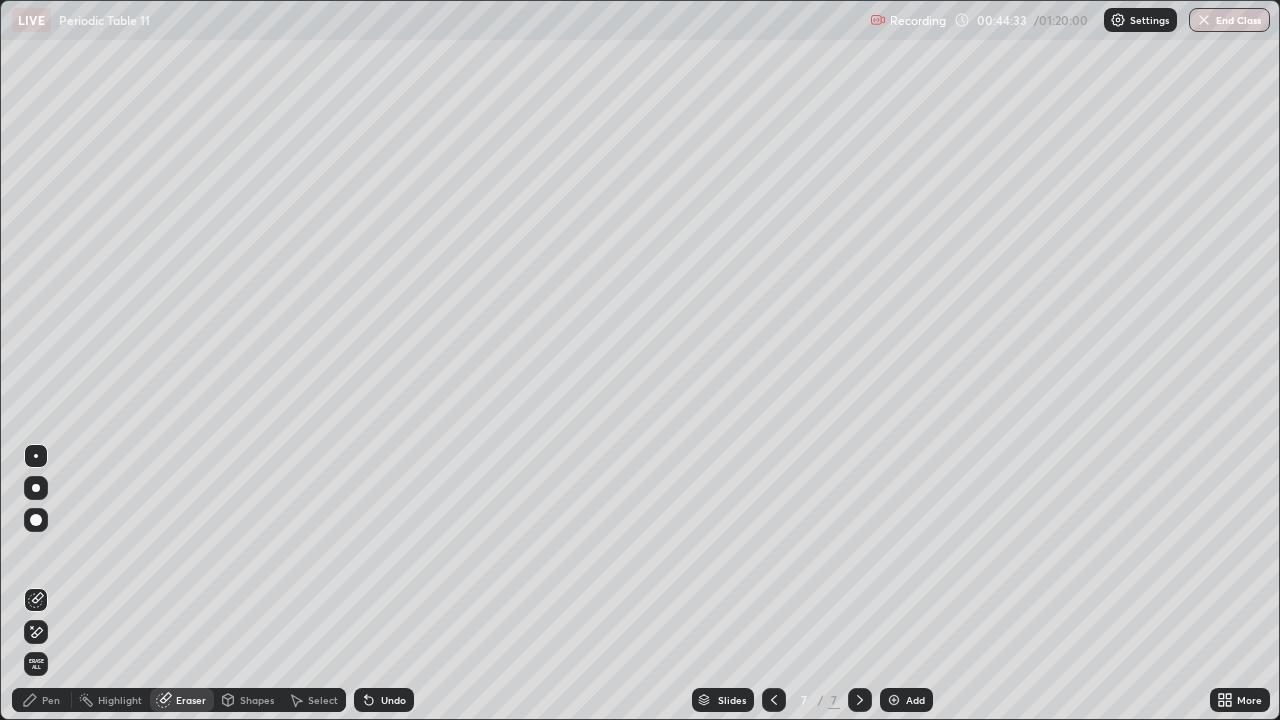 click on "Pen" at bounding box center (42, 700) 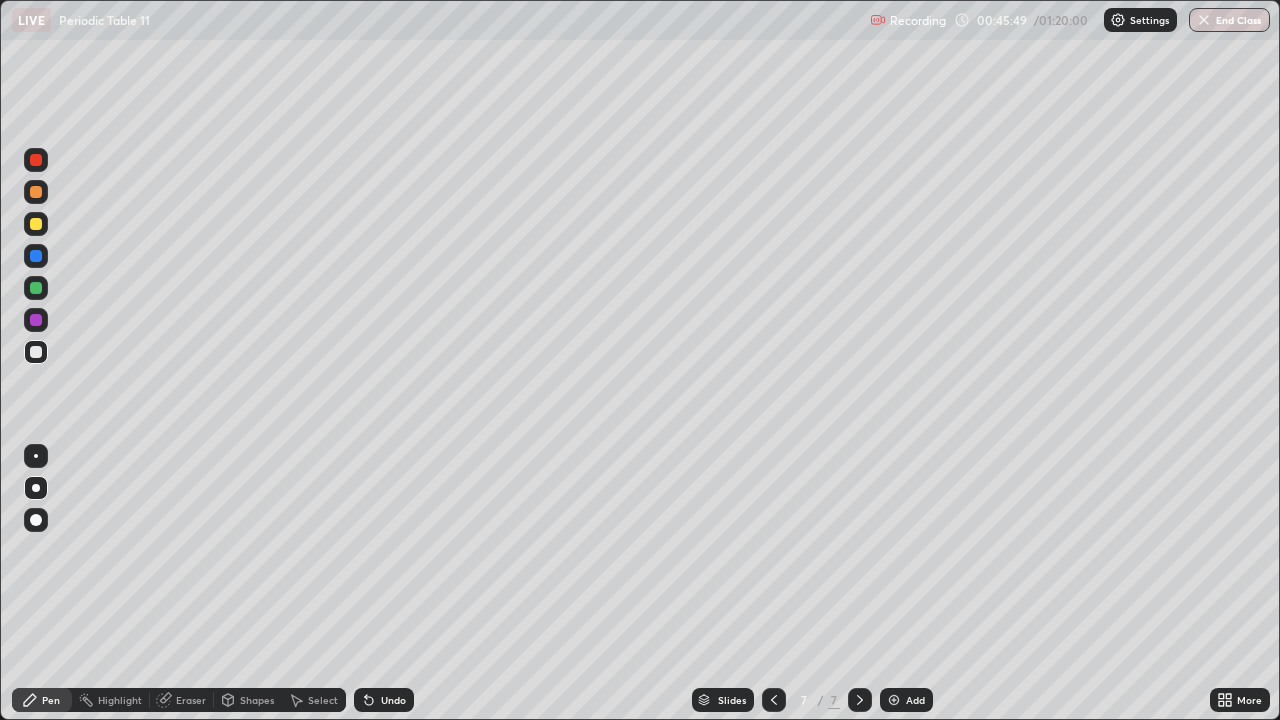 click on "Eraser" at bounding box center [191, 700] 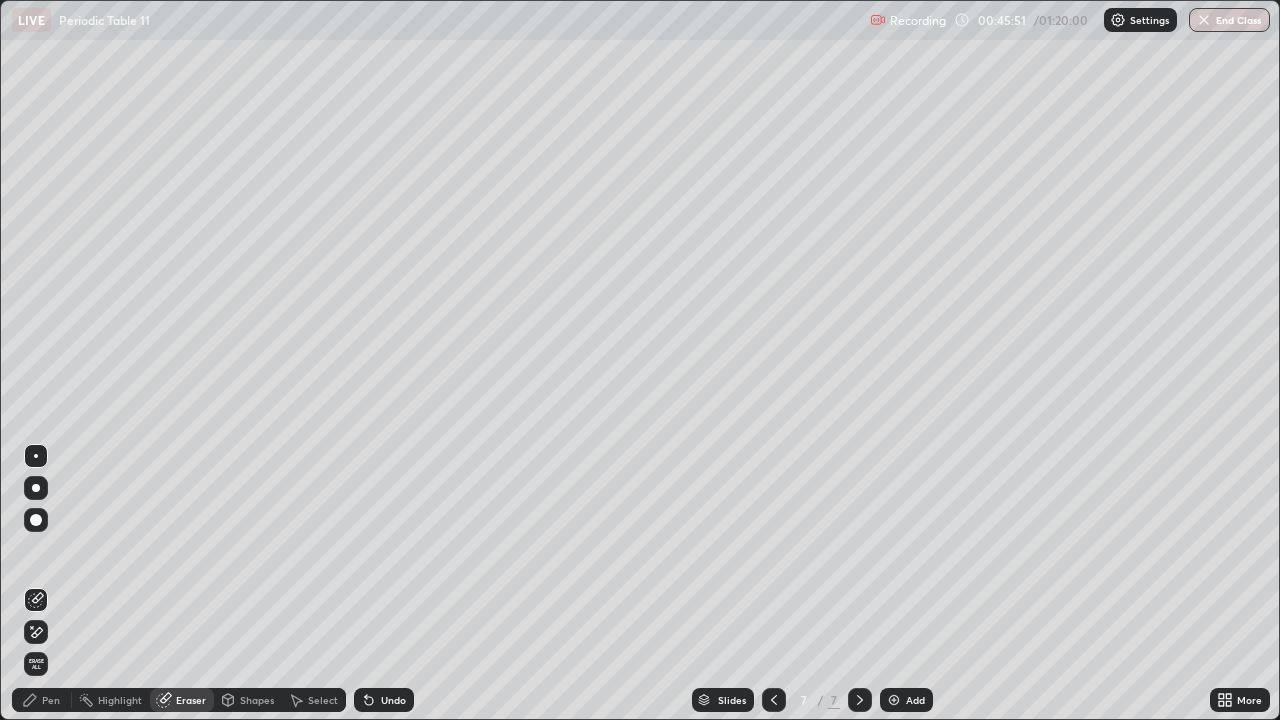 click on "Select" at bounding box center (323, 700) 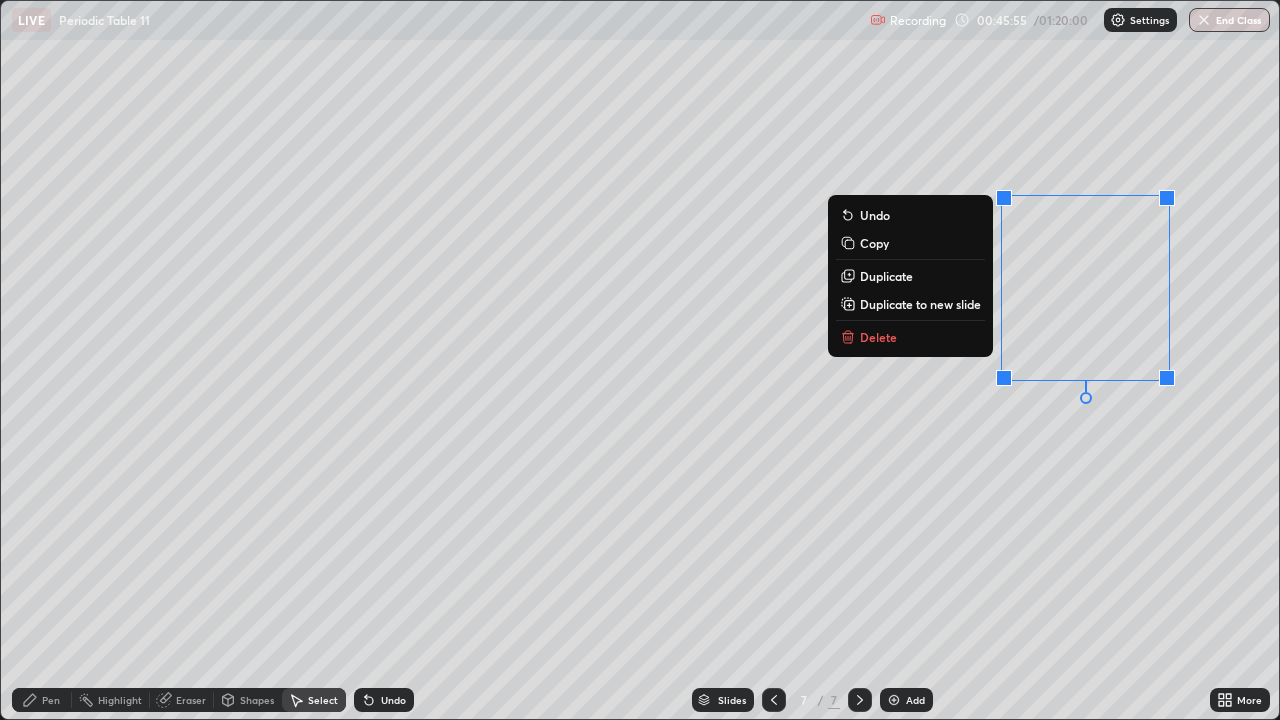 click on "Delete" at bounding box center (910, 337) 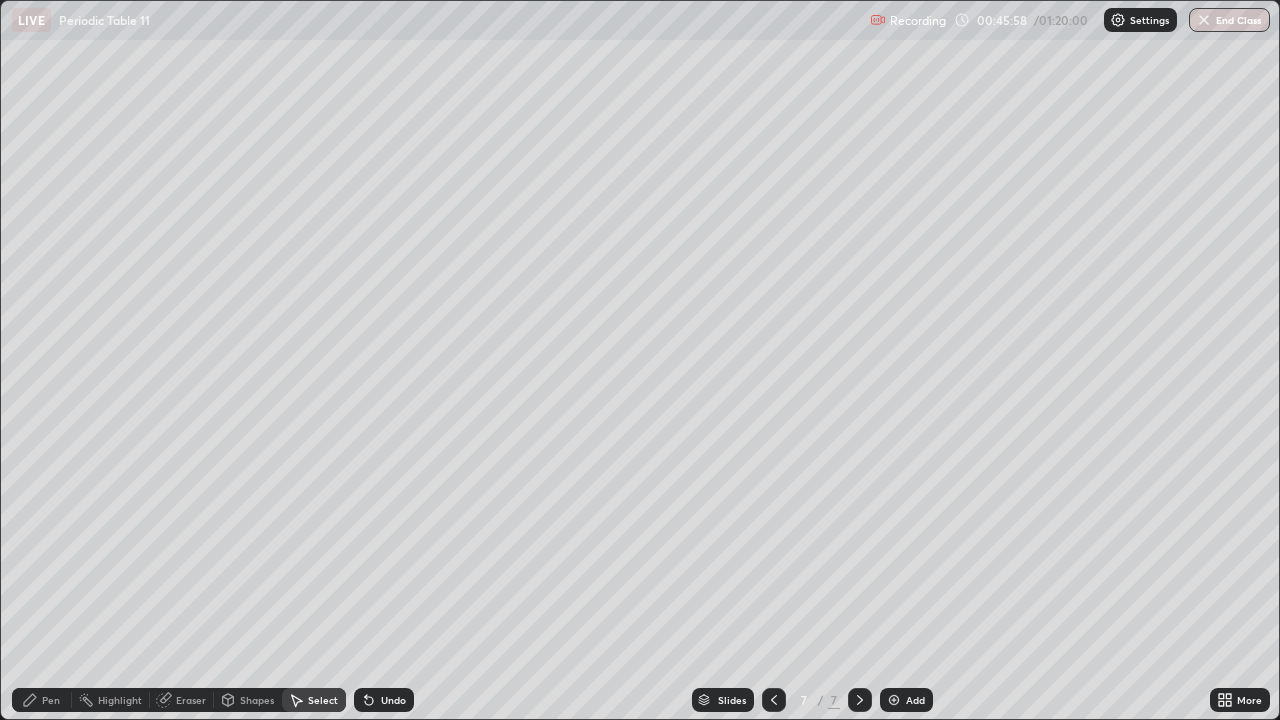 click on "0 ° Undo Copy Duplicate Duplicate to new slide Delete" at bounding box center (640, 360) 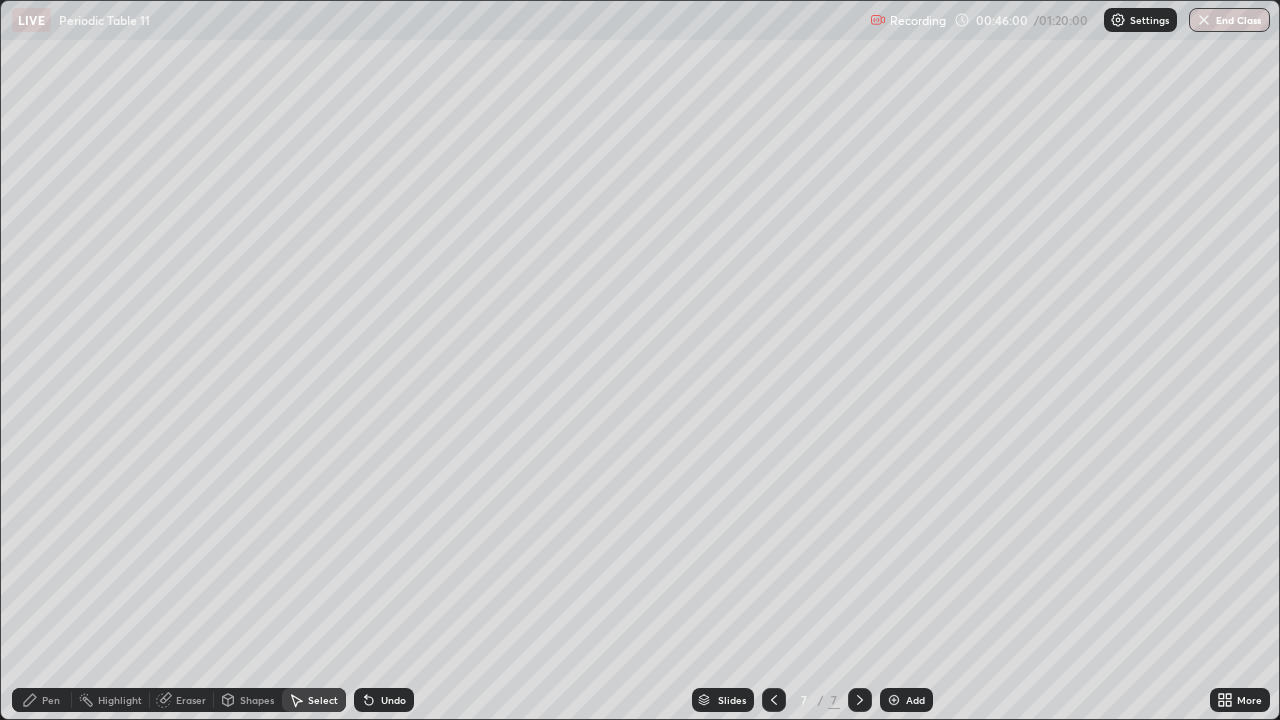 click on "Pen" at bounding box center (42, 700) 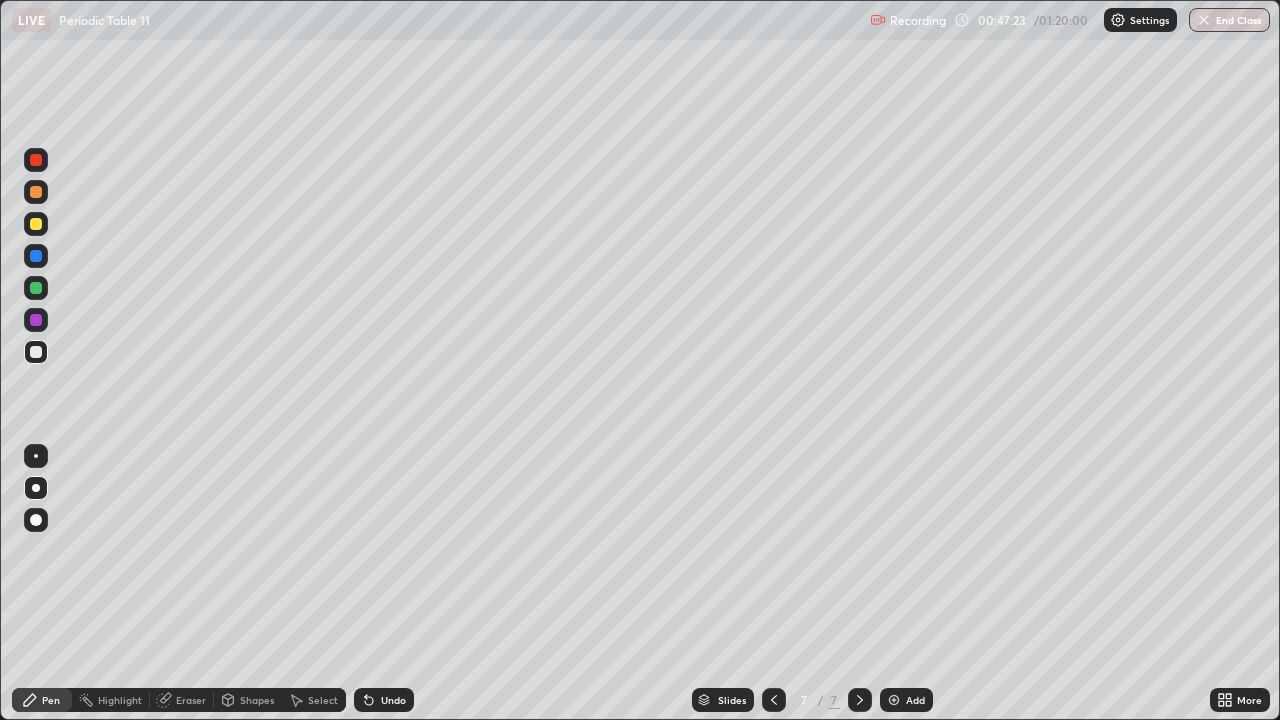 click on "Select" at bounding box center [314, 700] 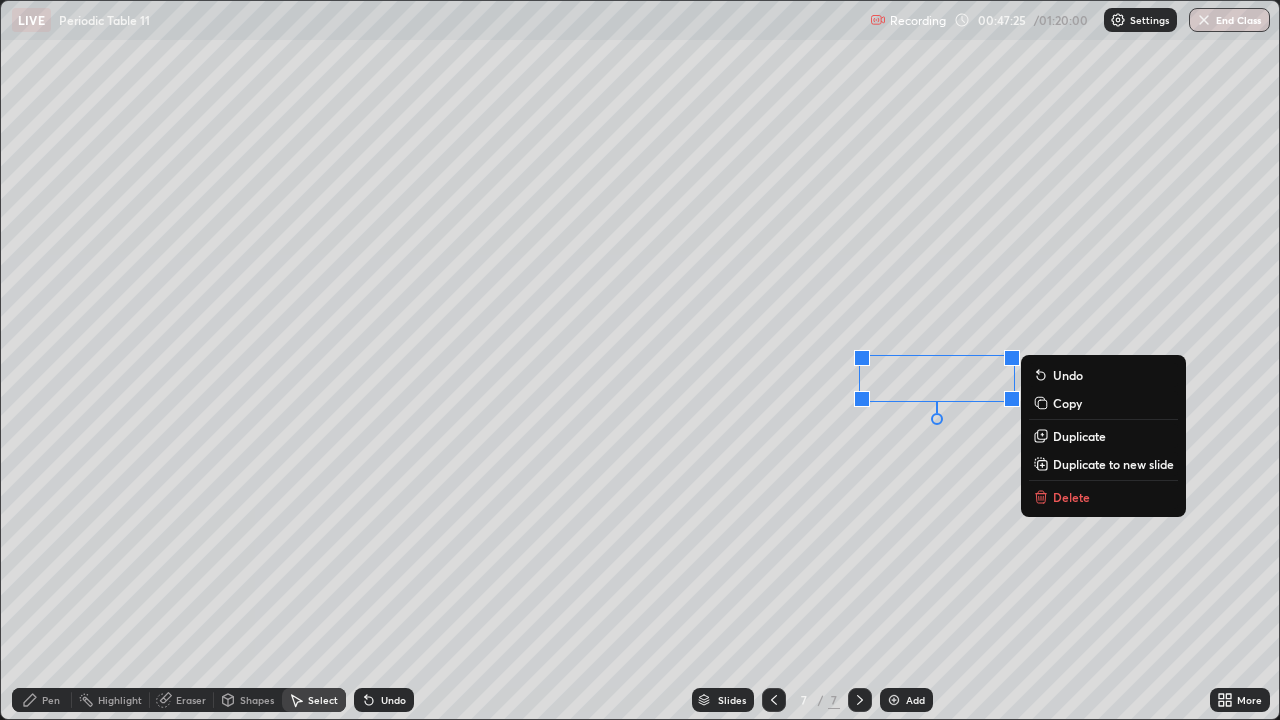 click on "Delete" at bounding box center [1071, 497] 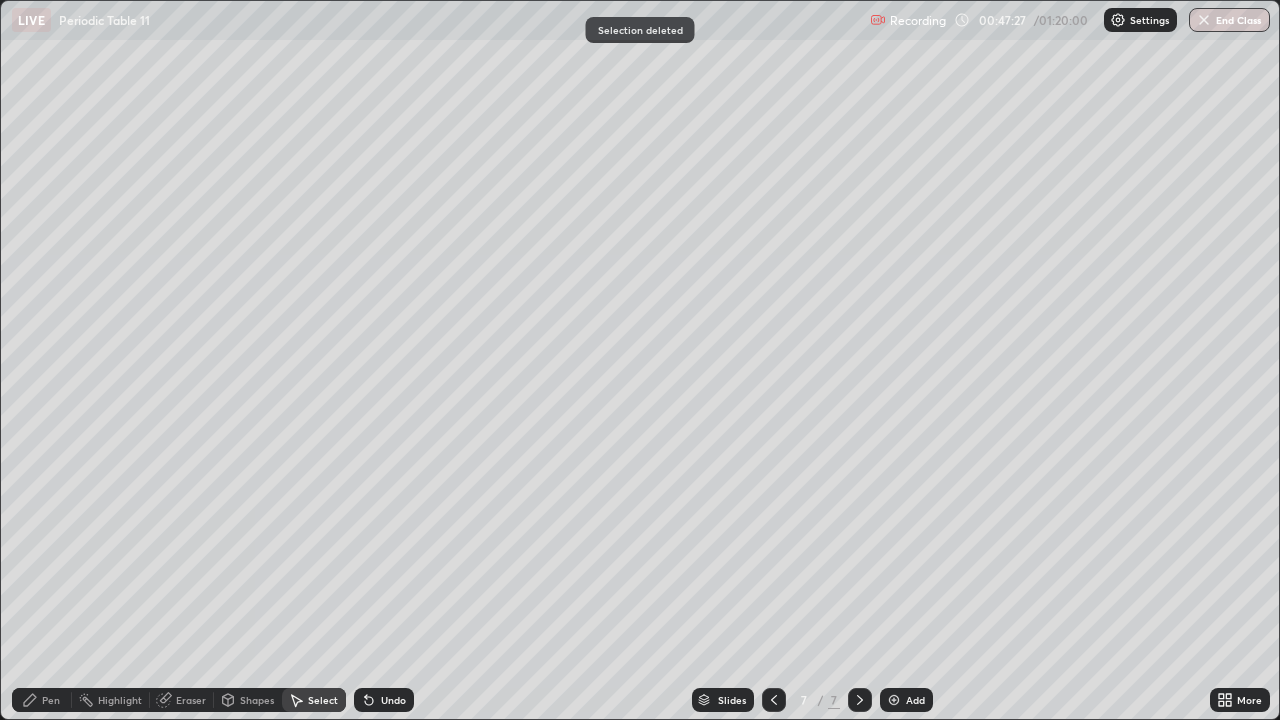 click on "Pen" at bounding box center [42, 700] 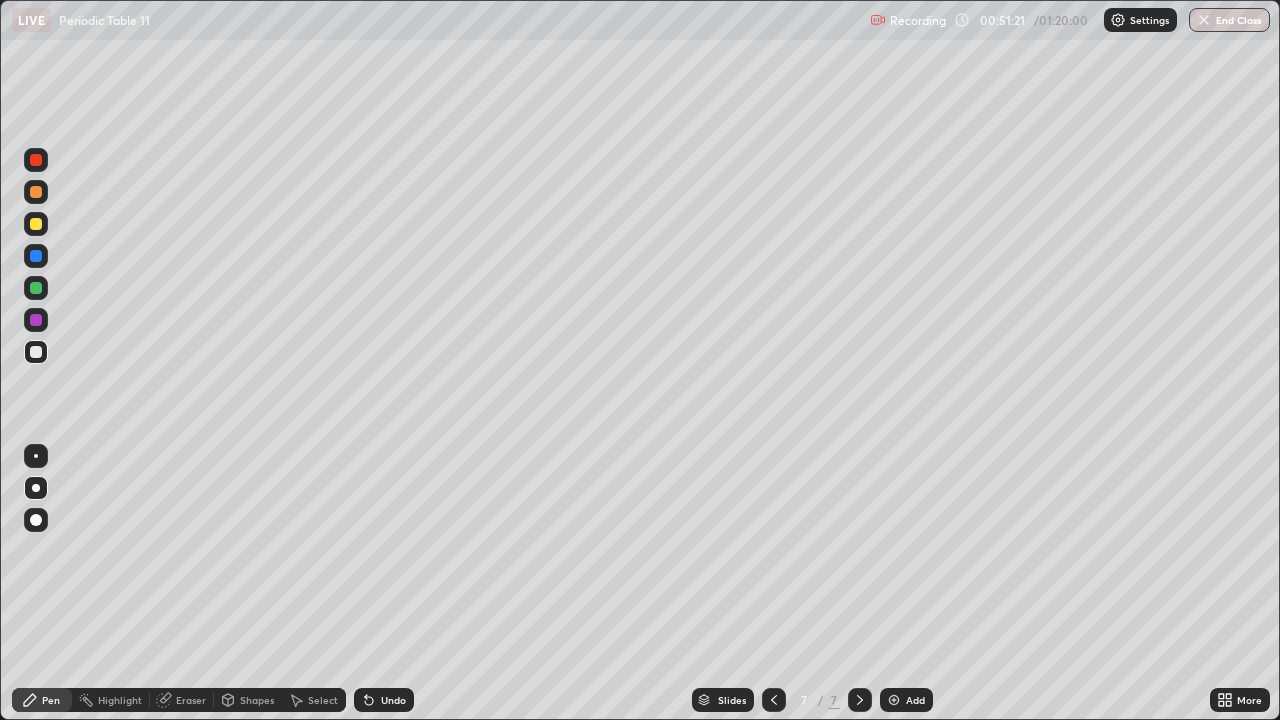 click on "Add" at bounding box center [915, 700] 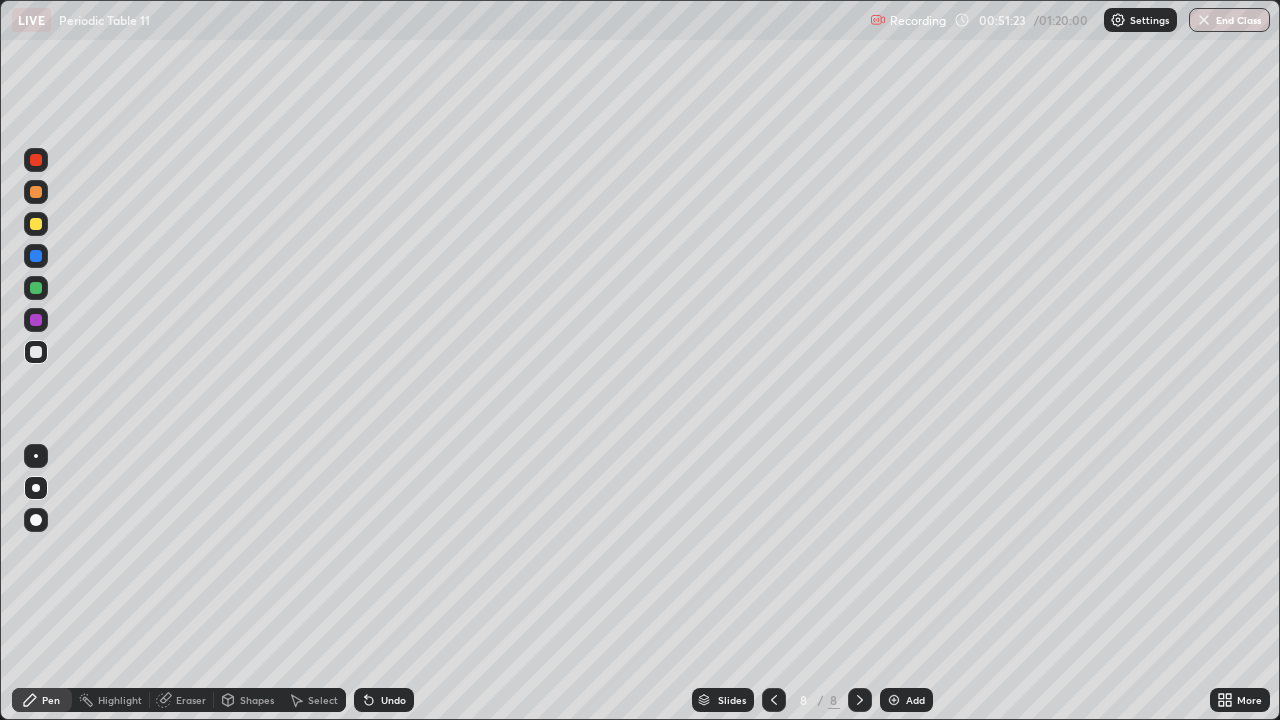 click at bounding box center [36, 224] 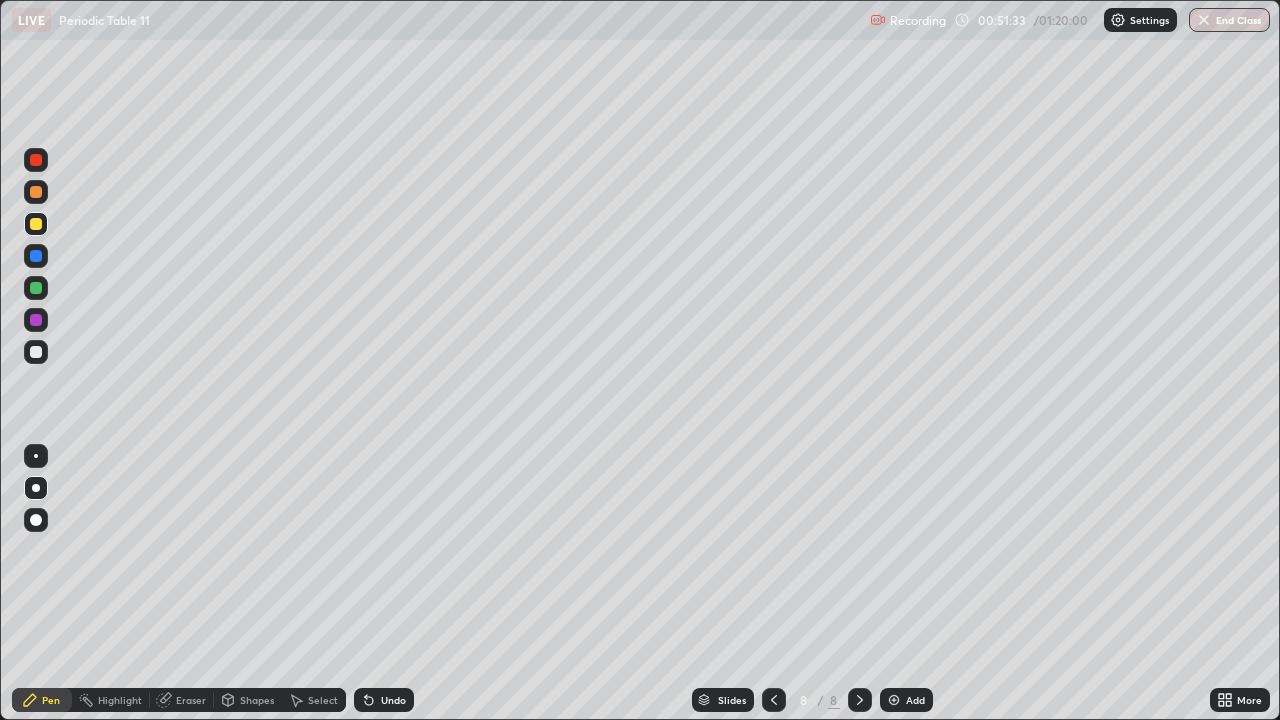 click at bounding box center [36, 352] 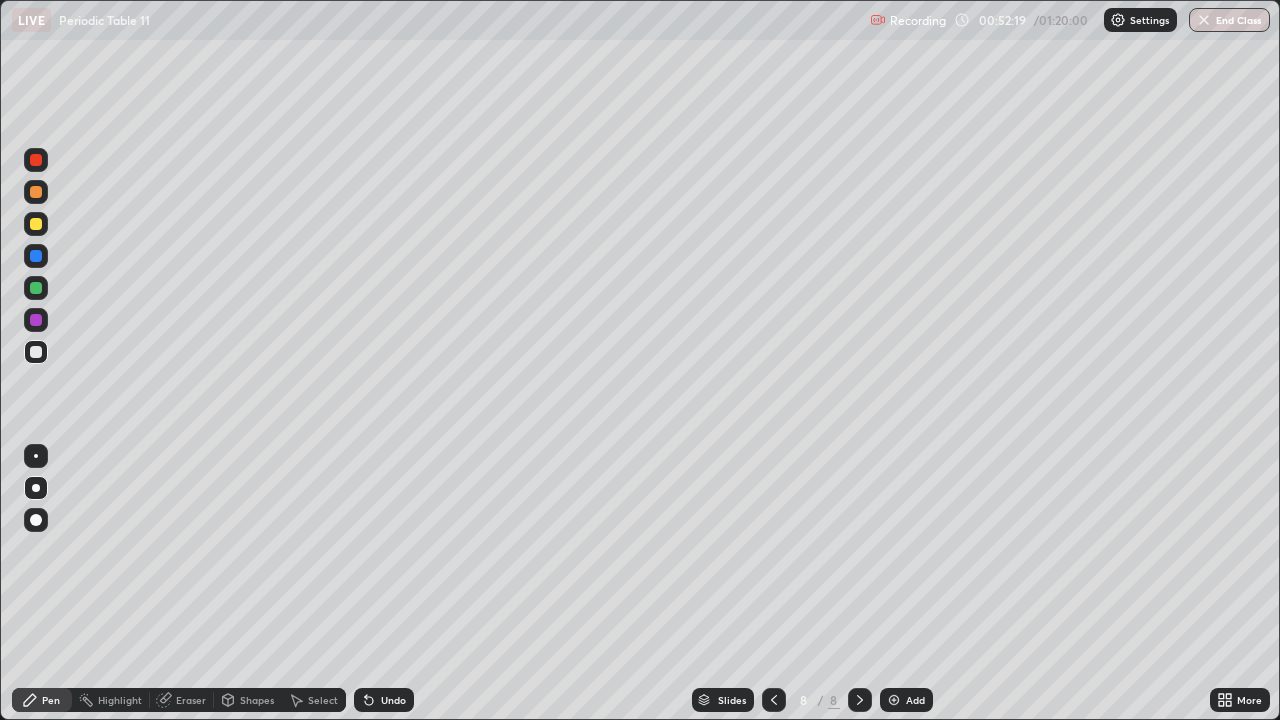 click on "Eraser" at bounding box center [191, 700] 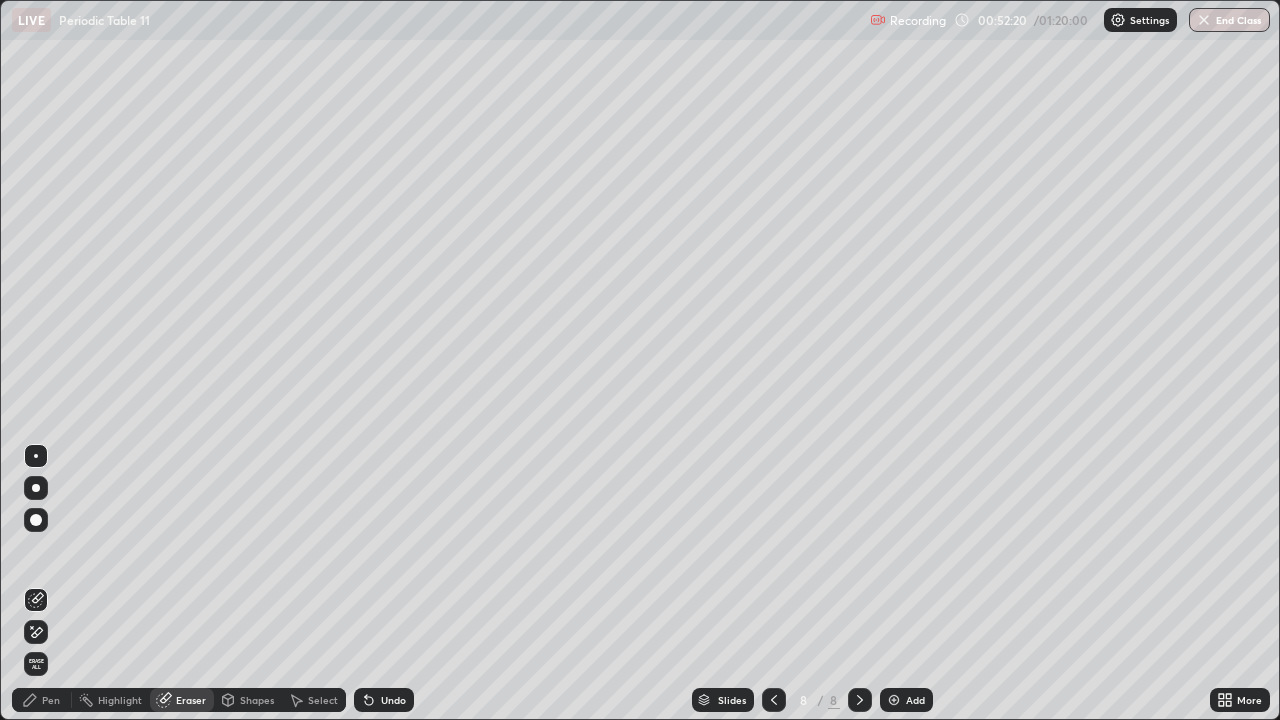 click on "Pen" at bounding box center [51, 700] 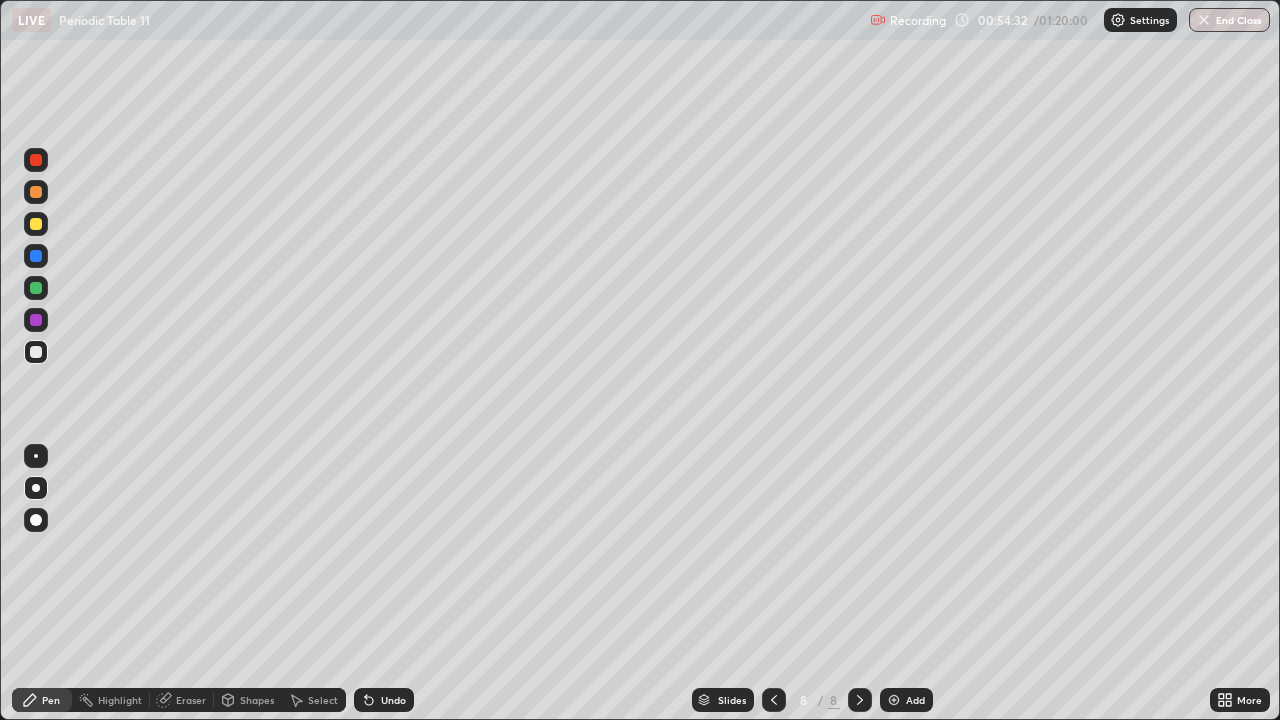 click at bounding box center (36, 192) 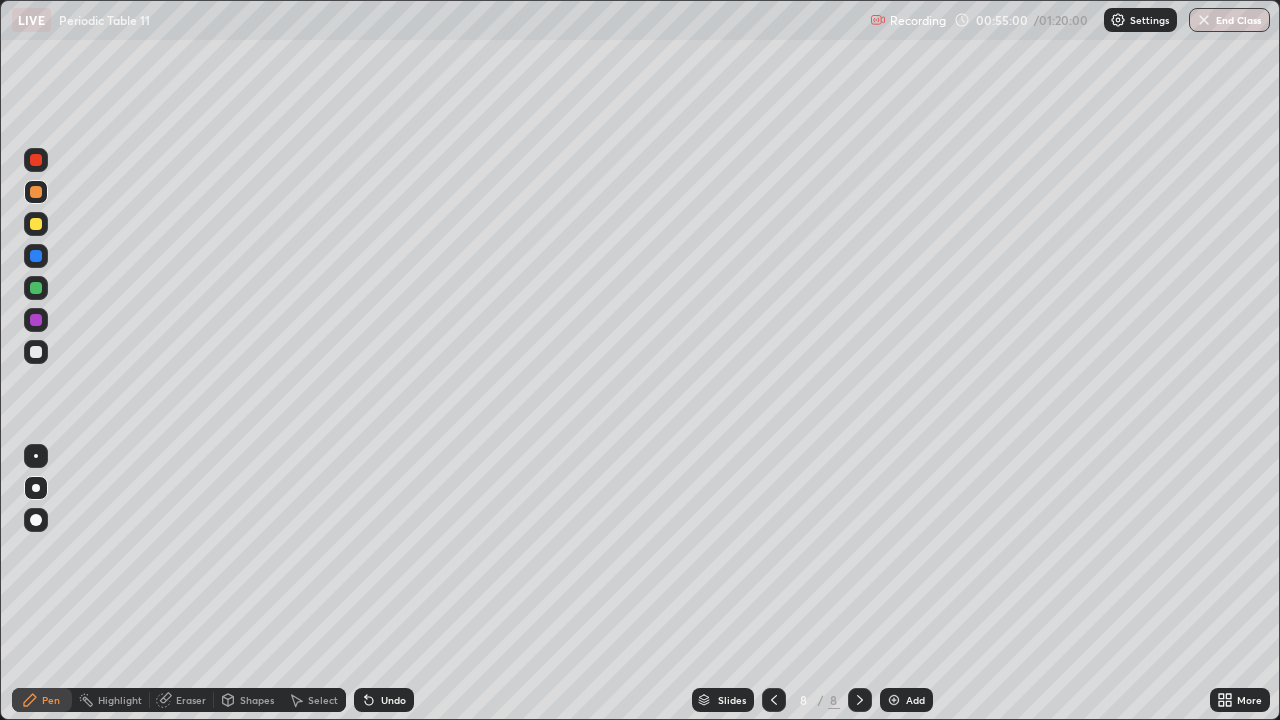 click on "Slides" at bounding box center (723, 700) 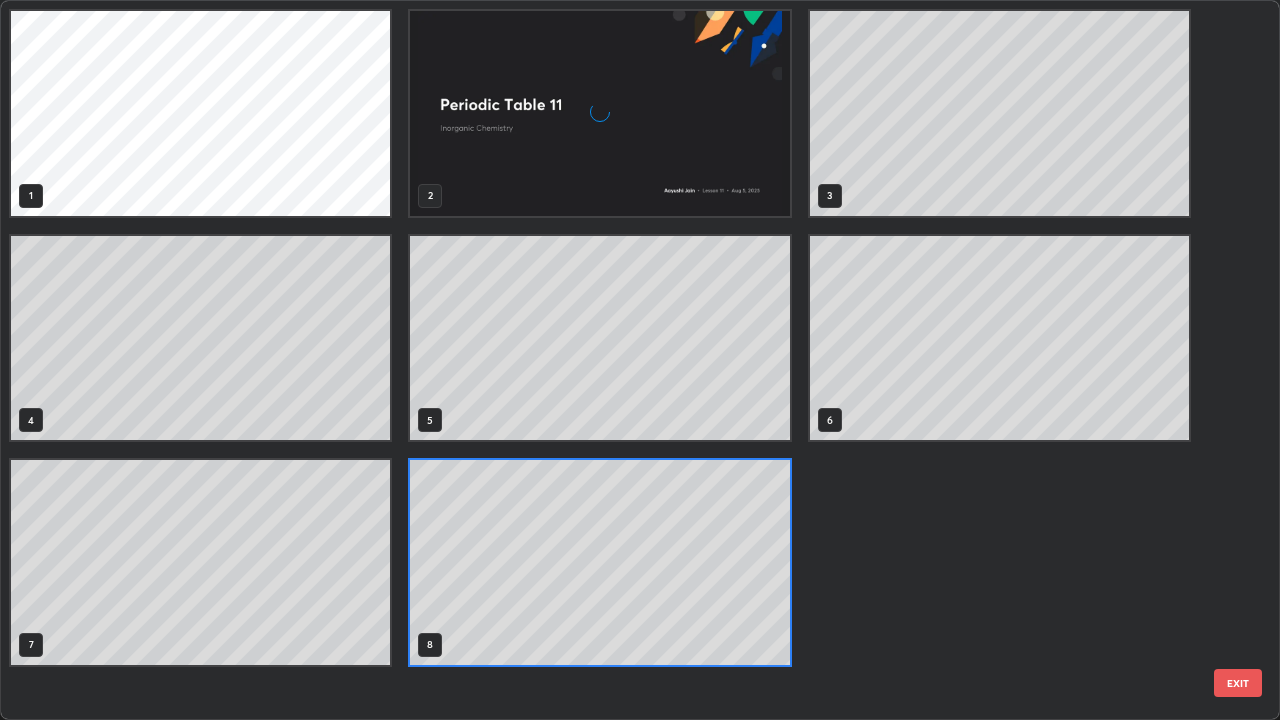 scroll, scrollTop: 7, scrollLeft: 11, axis: both 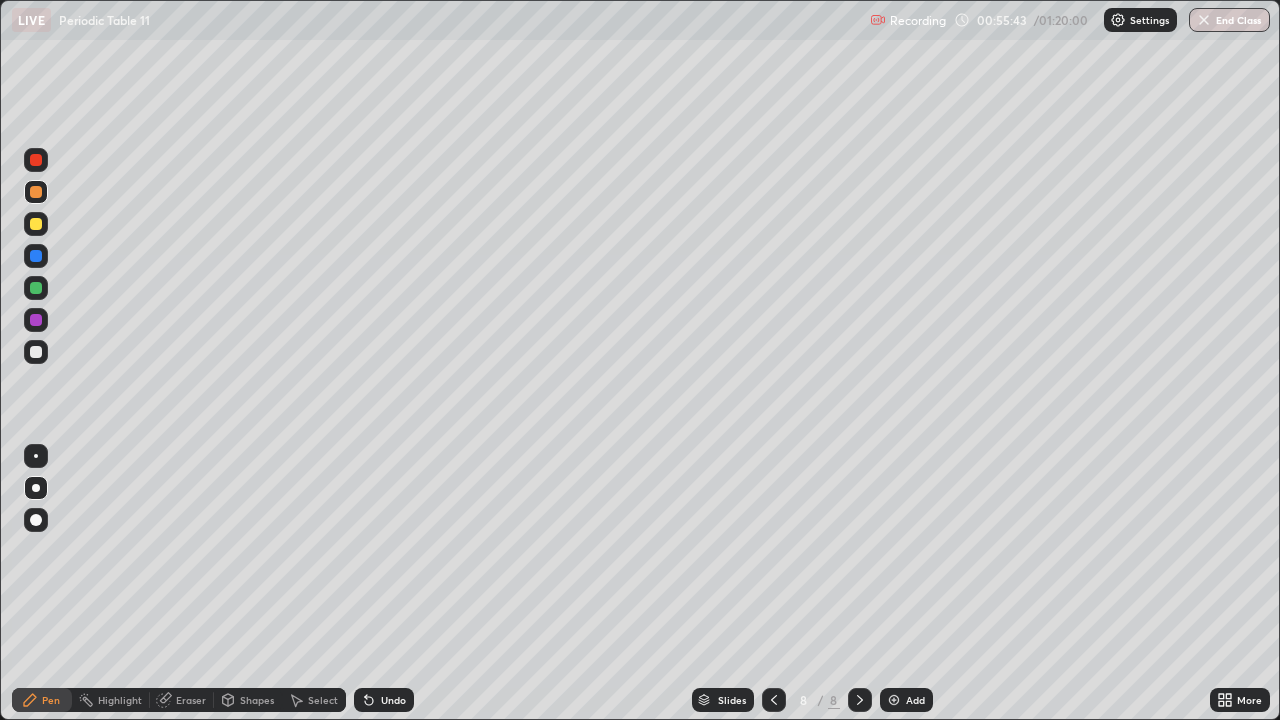click at bounding box center [36, 320] 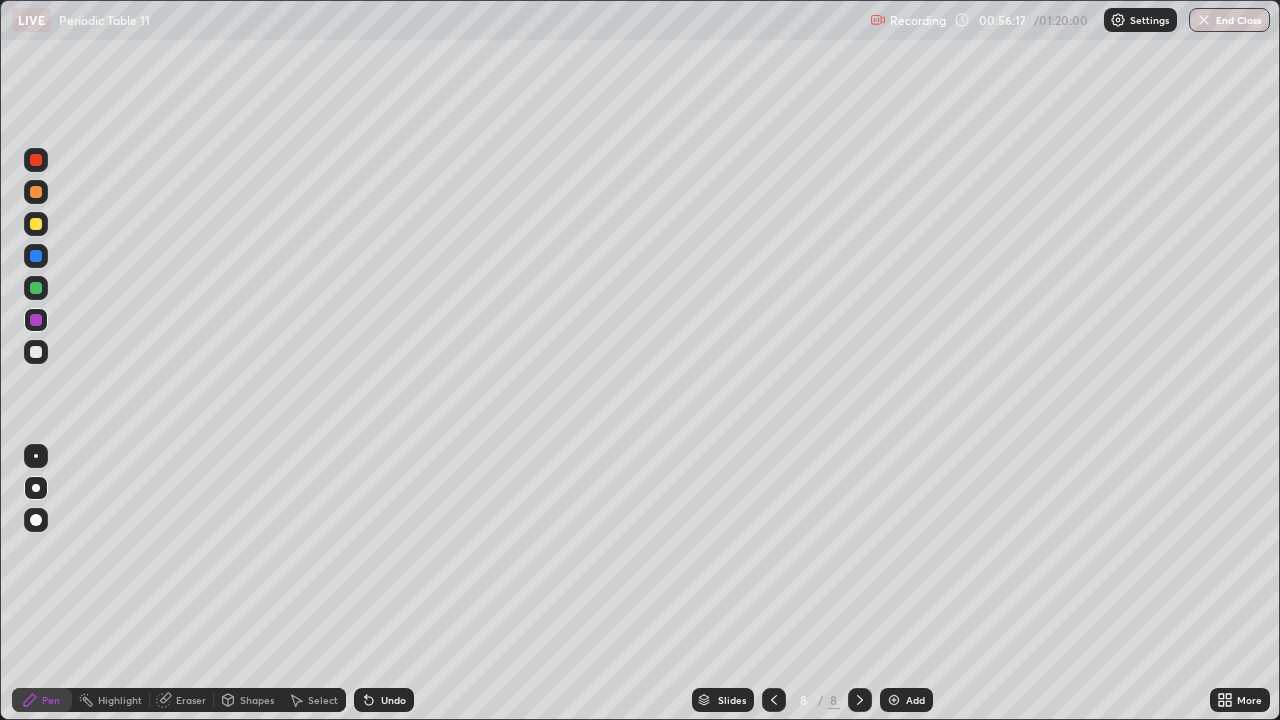 click on "Add" at bounding box center (906, 700) 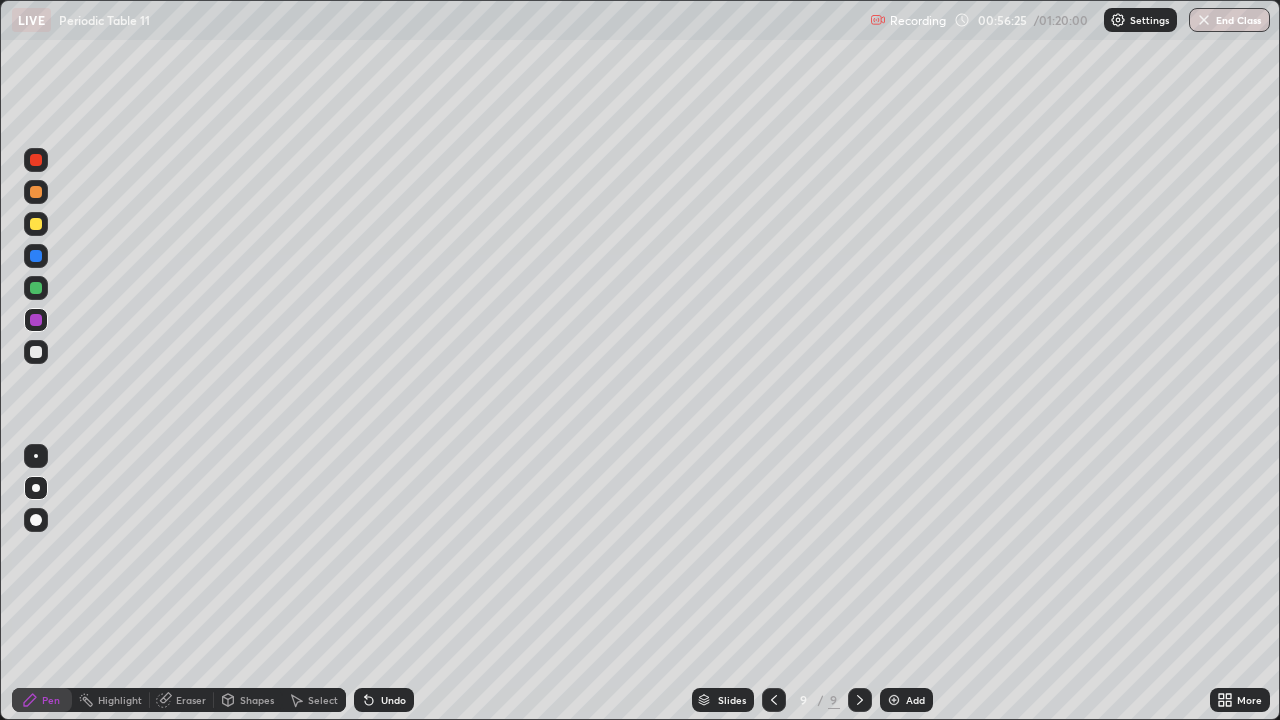 click 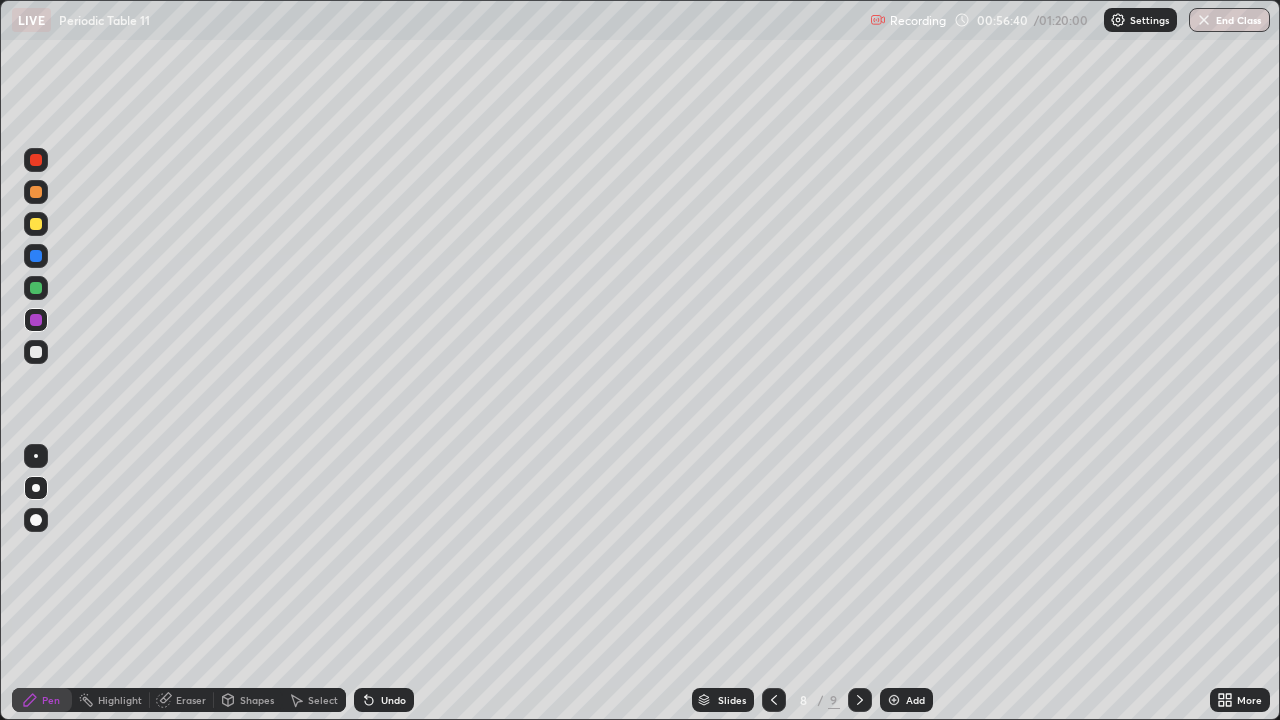 click 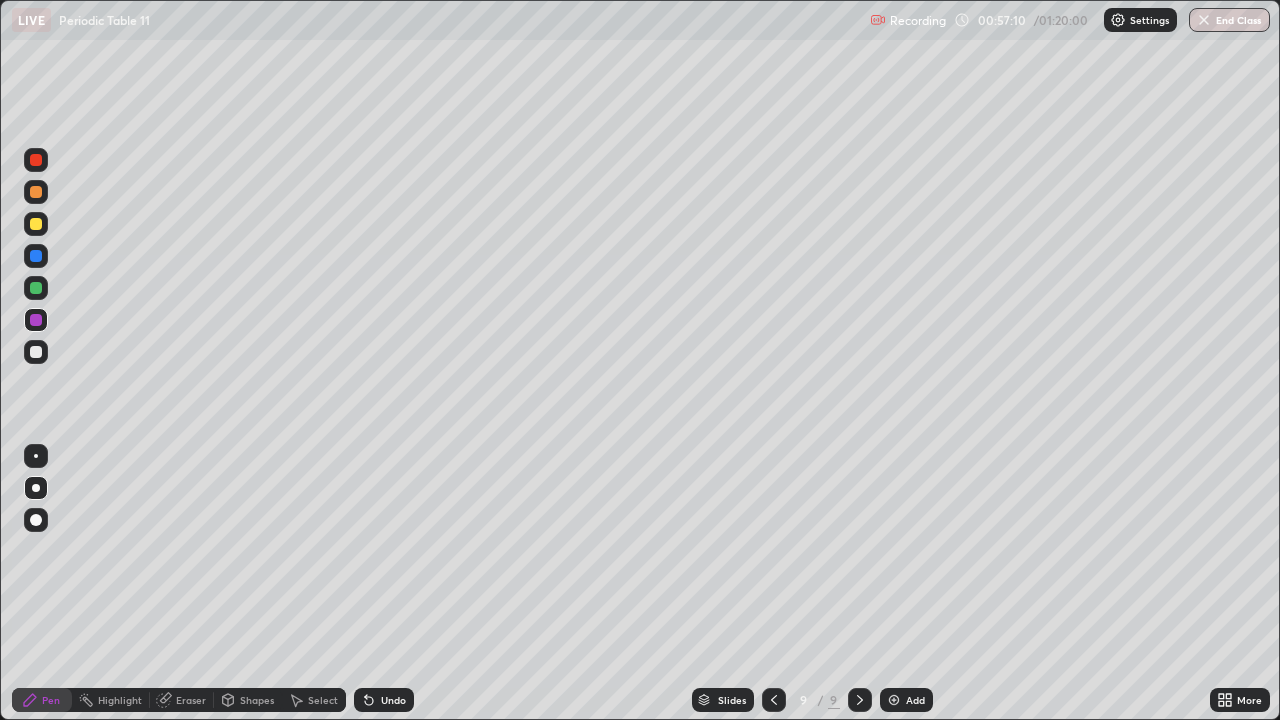 click at bounding box center (774, 700) 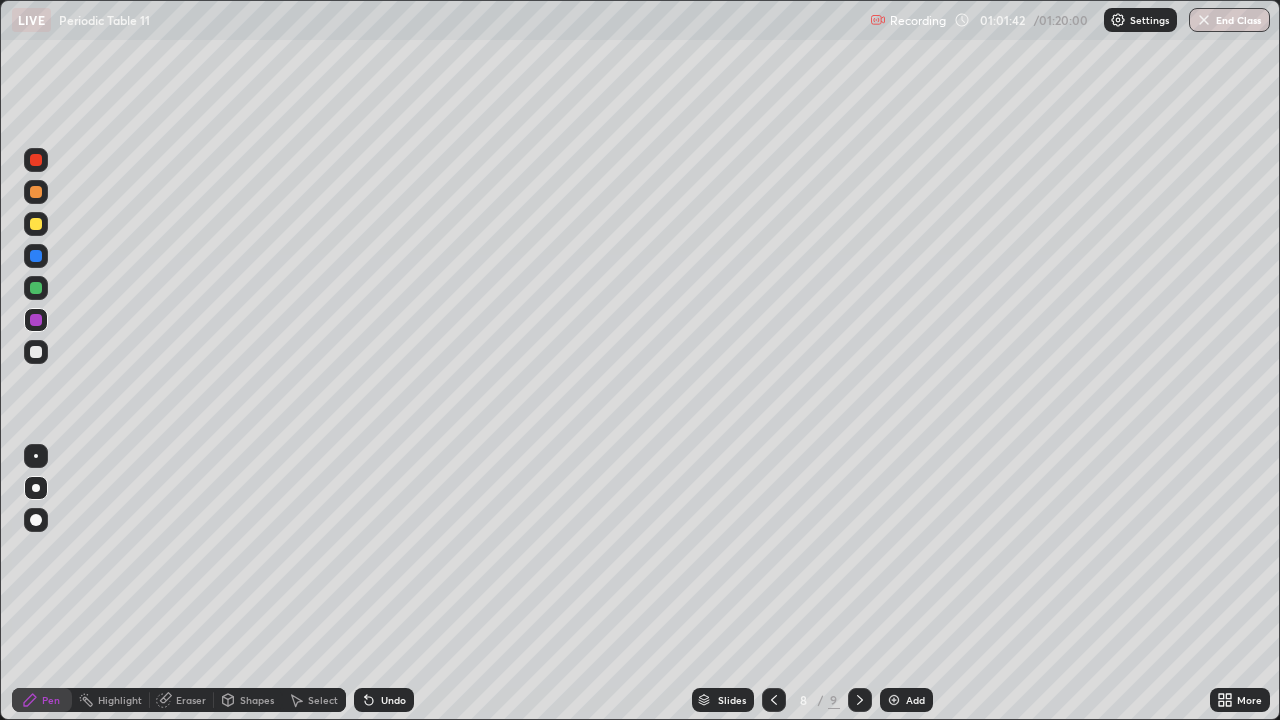 click 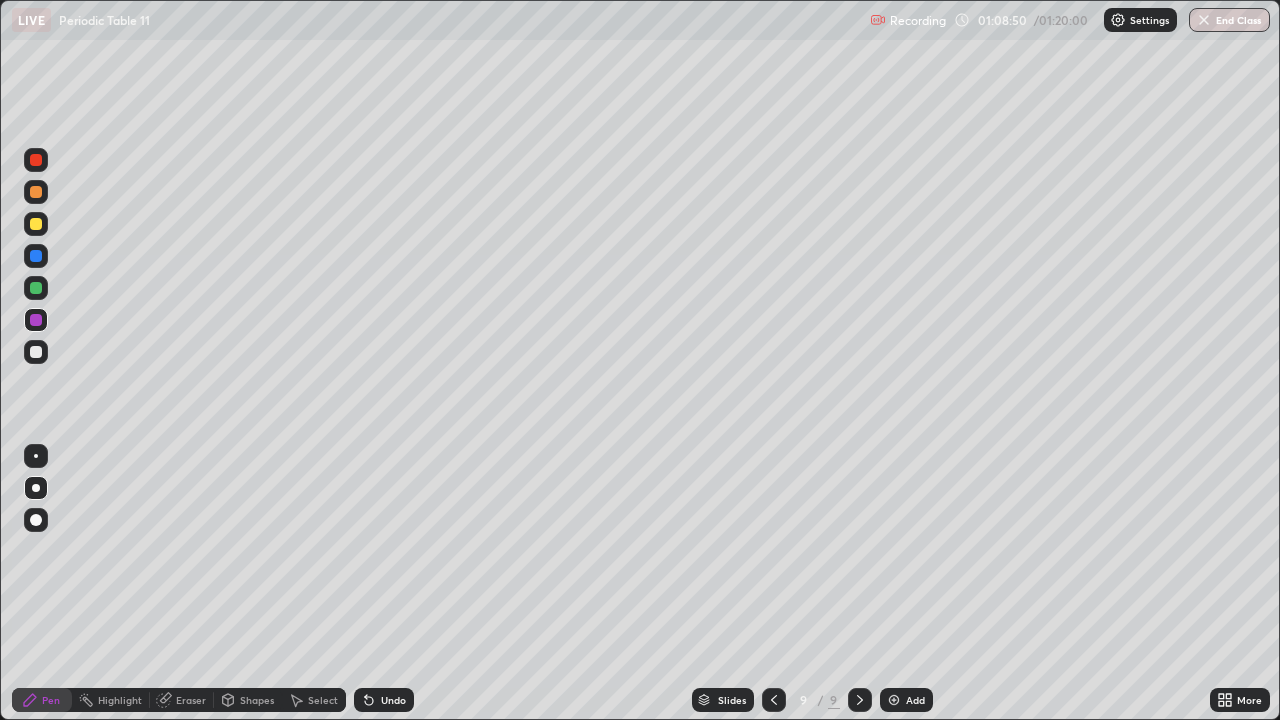 click at bounding box center (36, 224) 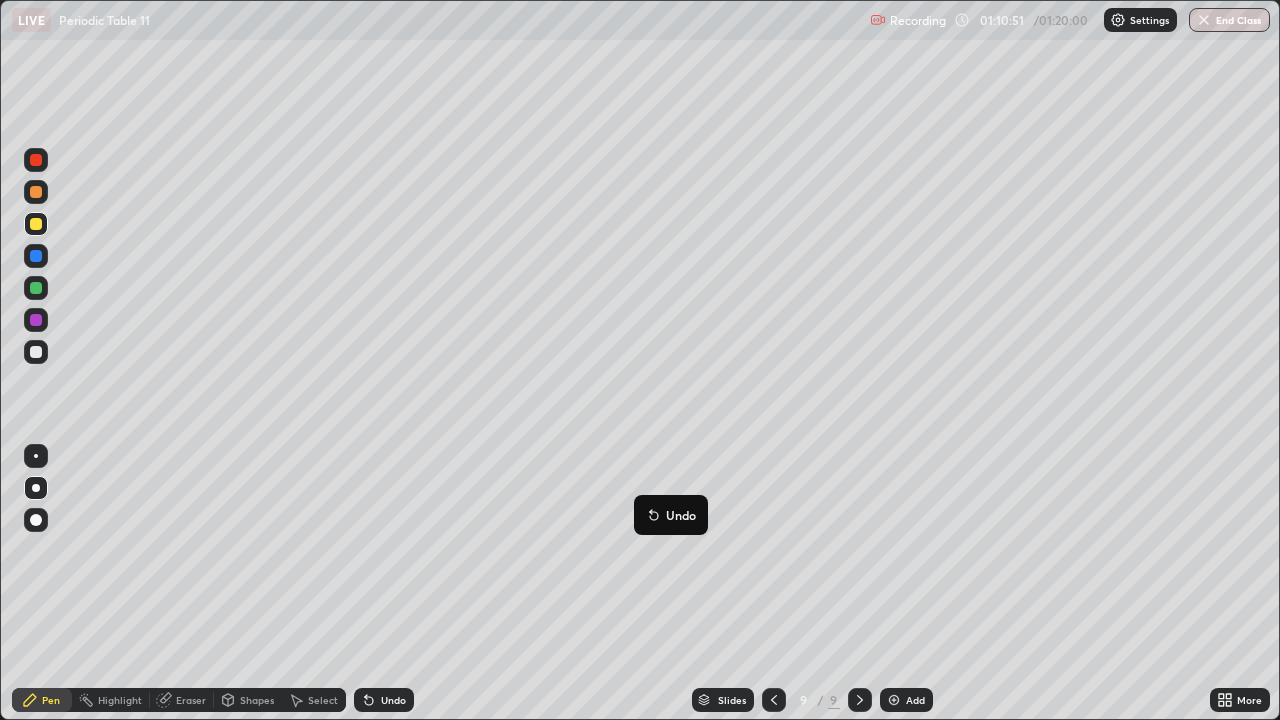 click on "Undo" at bounding box center [671, 515] 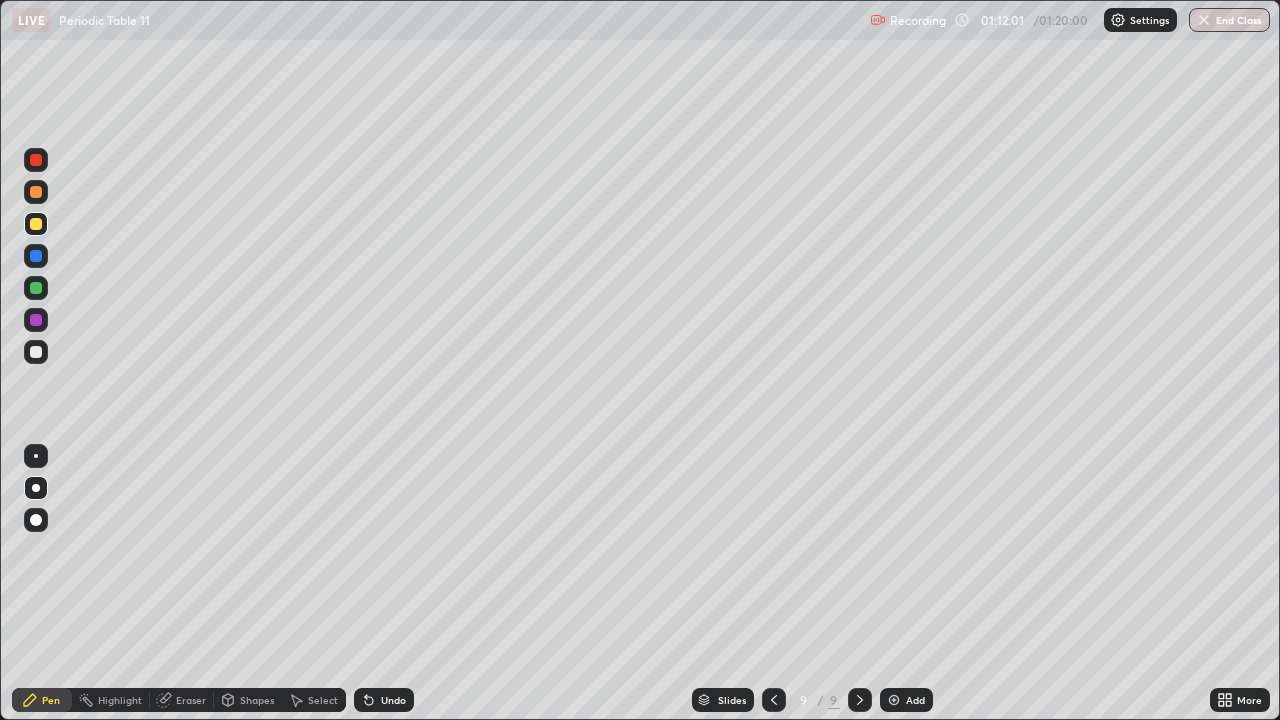 click at bounding box center [36, 352] 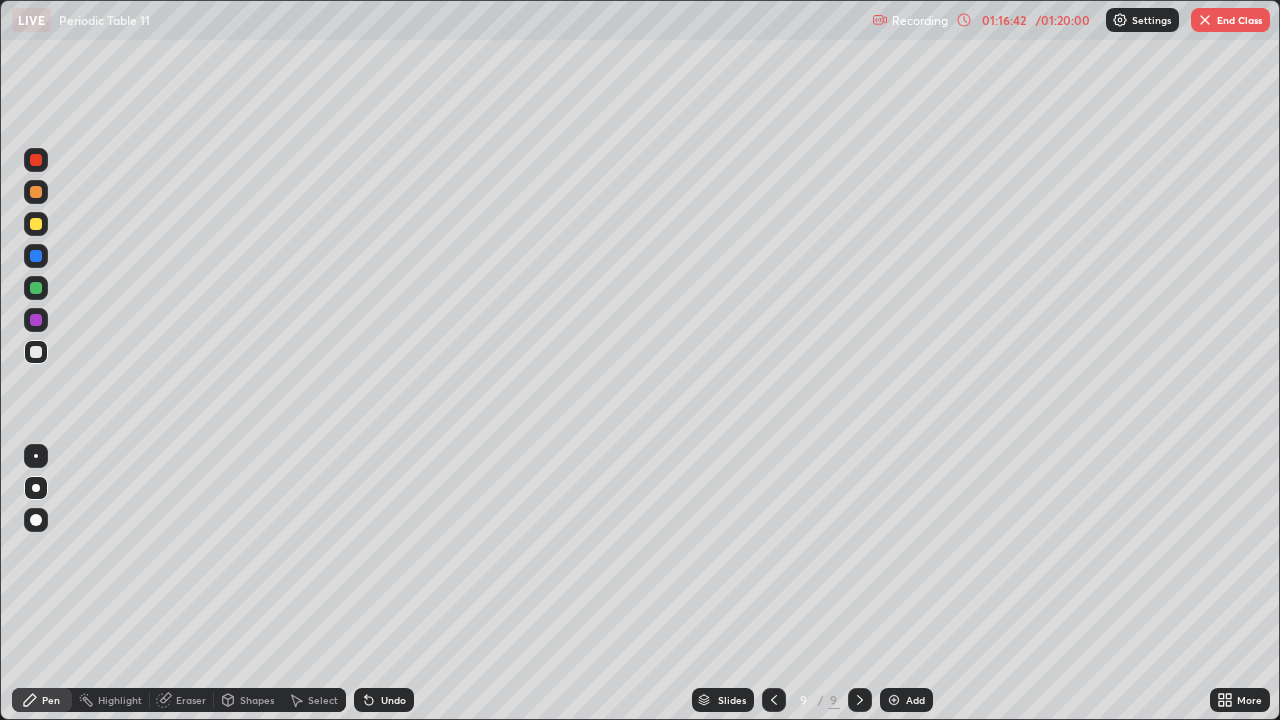 click at bounding box center (1205, 20) 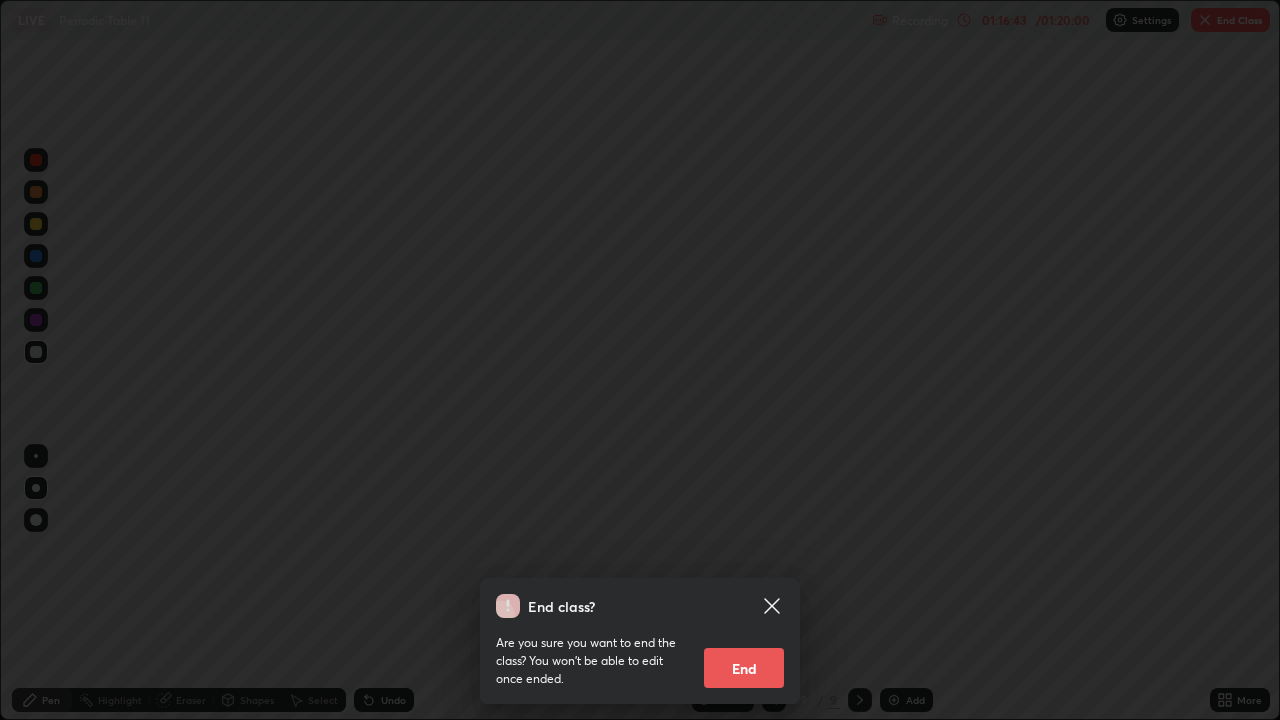 click on "End" at bounding box center [744, 668] 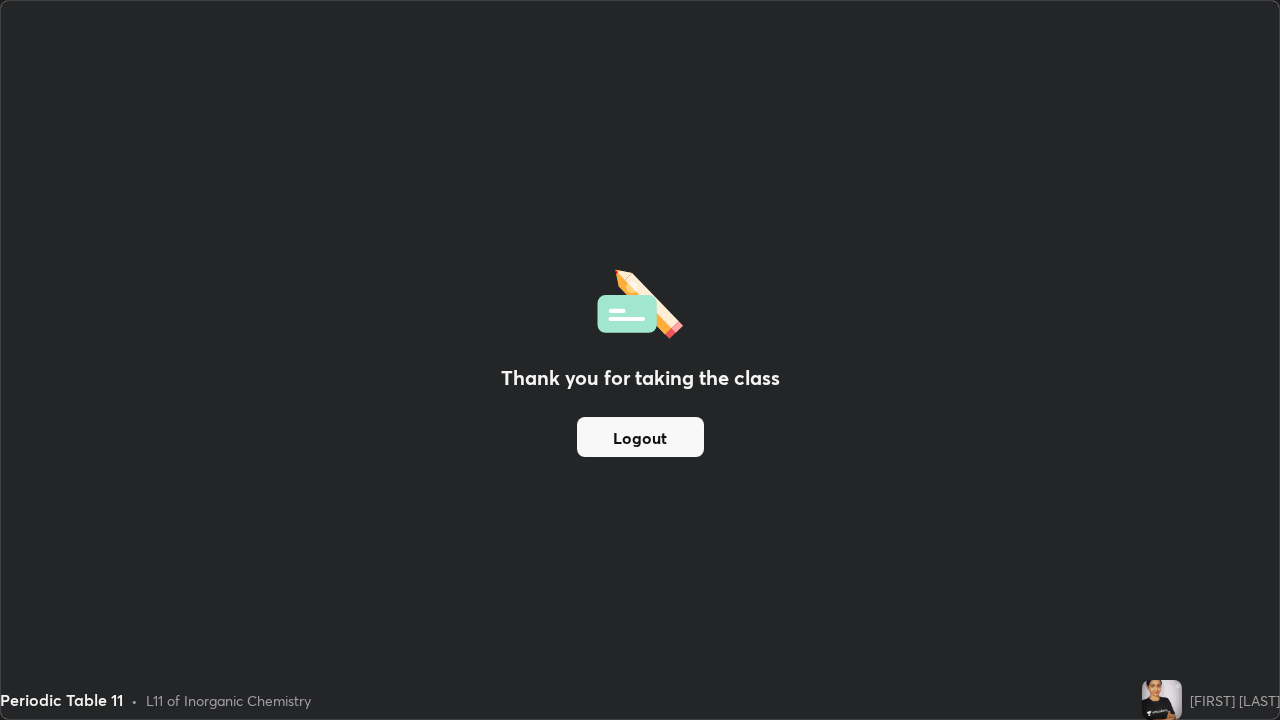 click on "Logout" at bounding box center [640, 437] 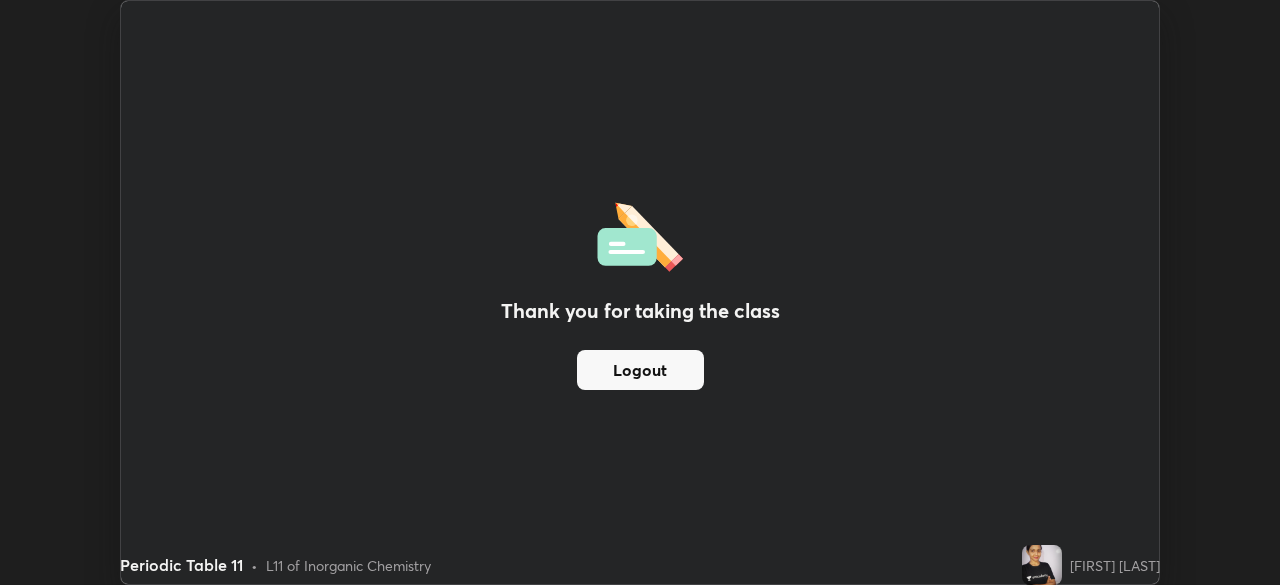 scroll, scrollTop: 585, scrollLeft: 1280, axis: both 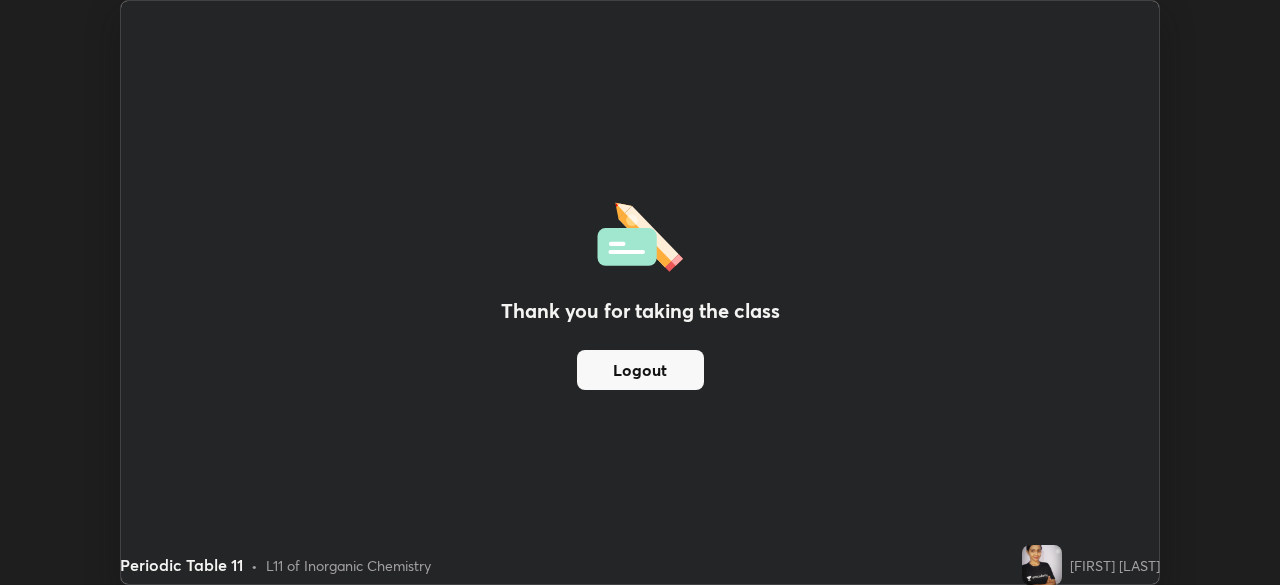 click on "Logout" at bounding box center [640, 370] 